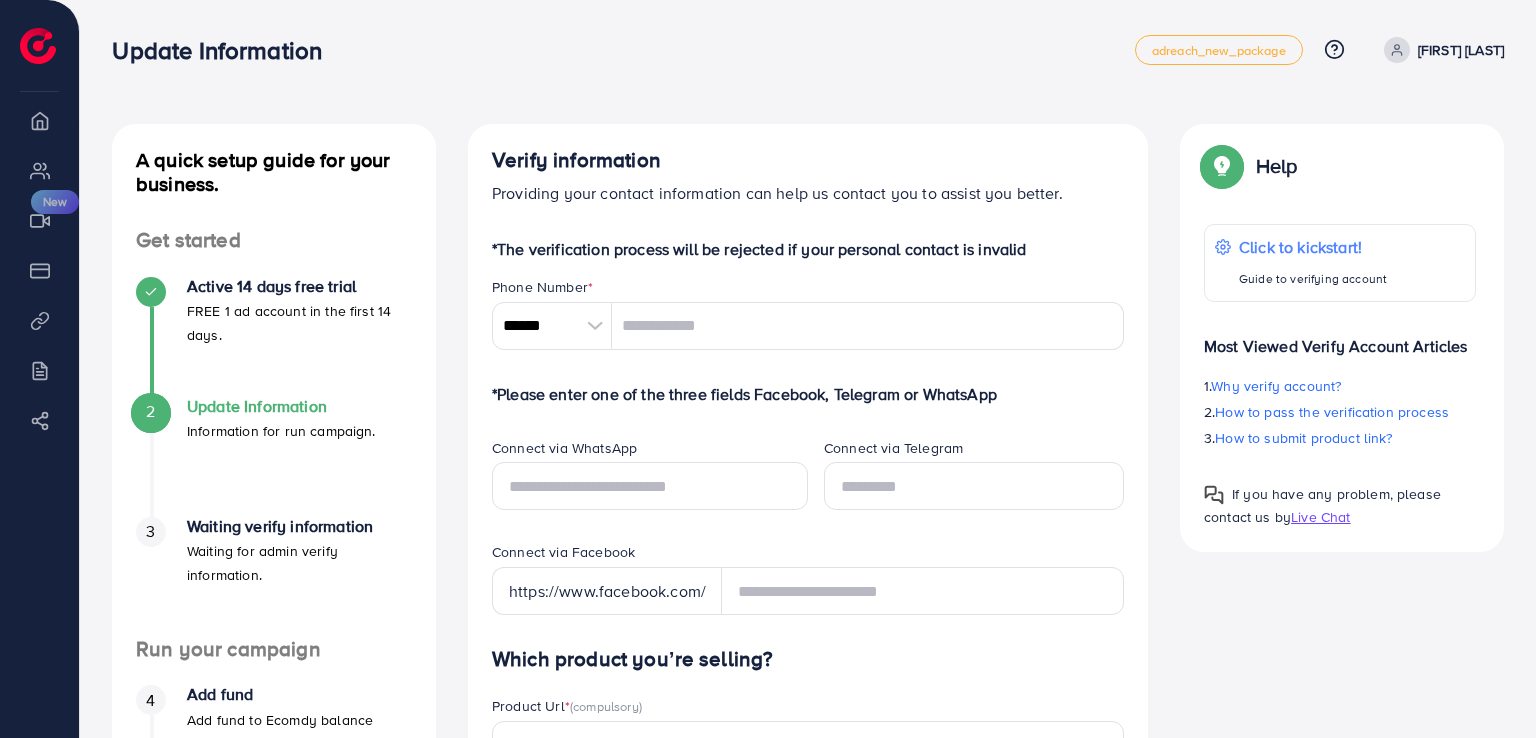 scroll, scrollTop: 0, scrollLeft: 0, axis: both 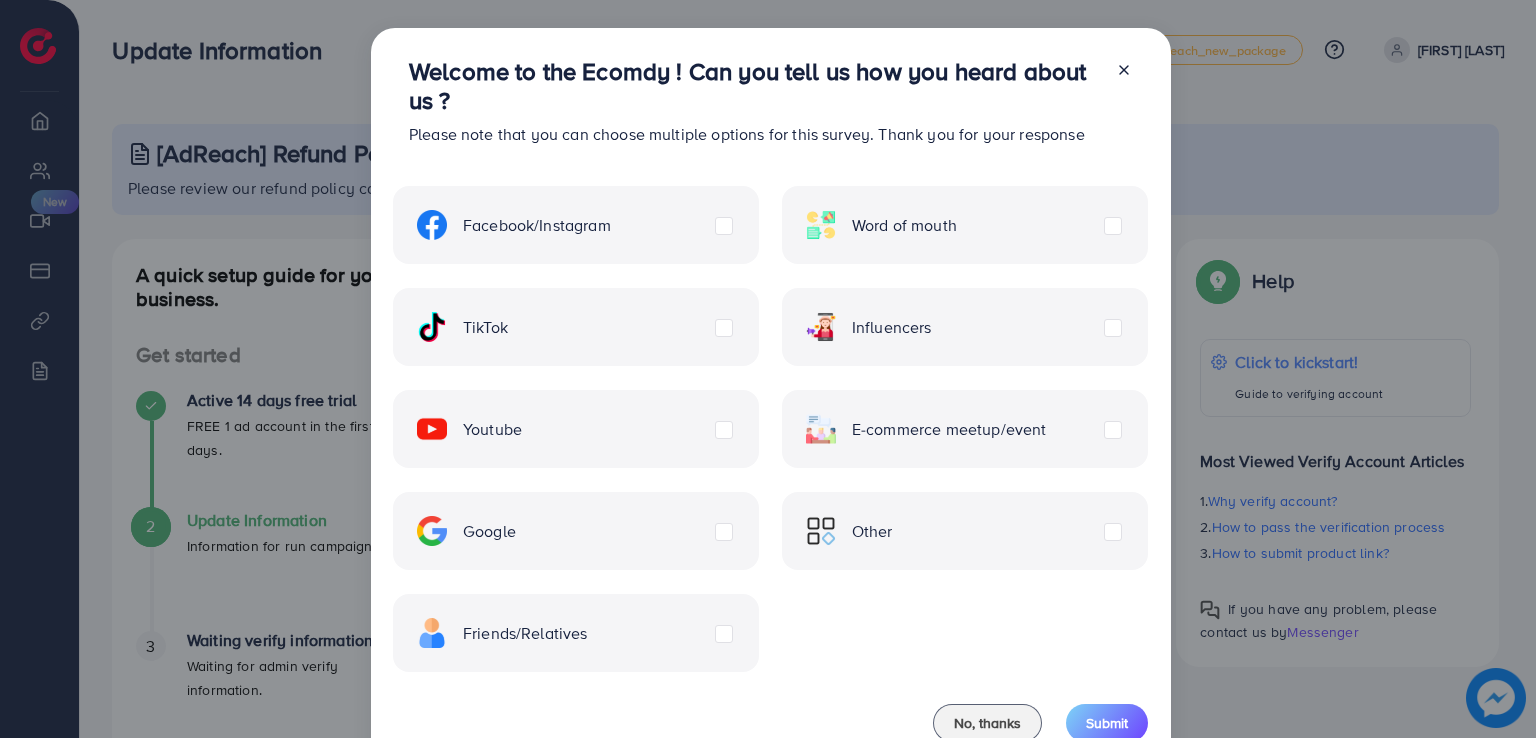click on "Youtube" at bounding box center [576, 429] 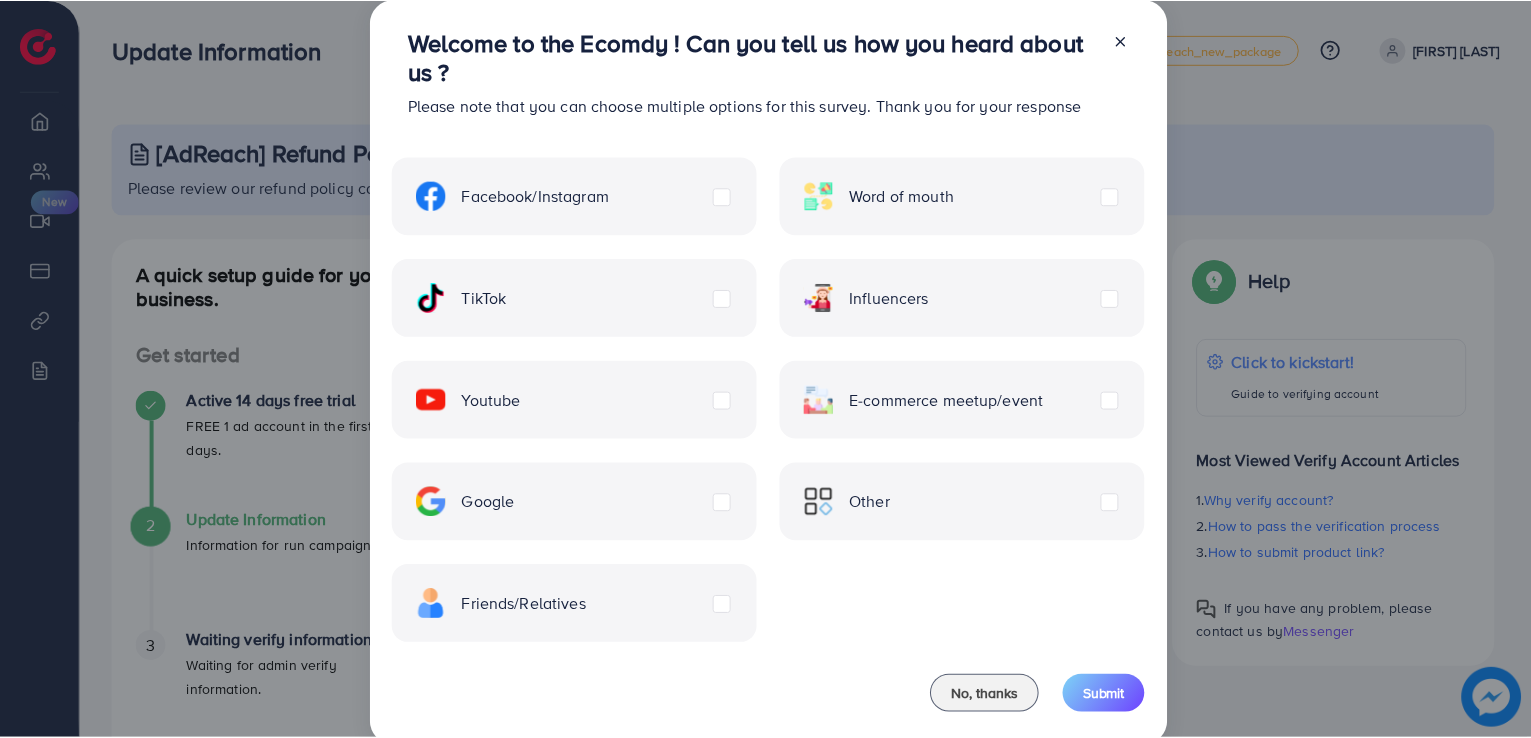 scroll, scrollTop: 65, scrollLeft: 0, axis: vertical 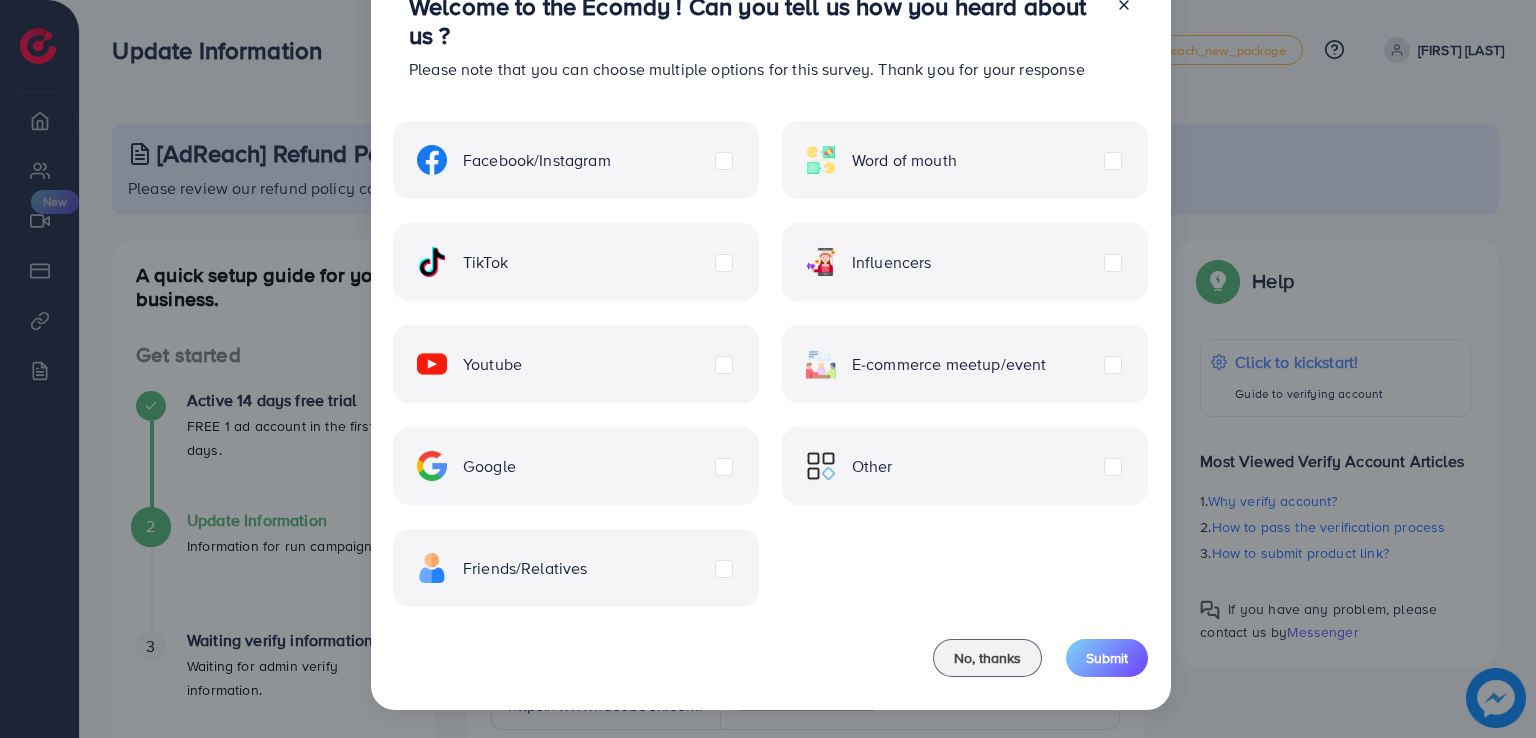 click on "Youtube" at bounding box center (469, 364) 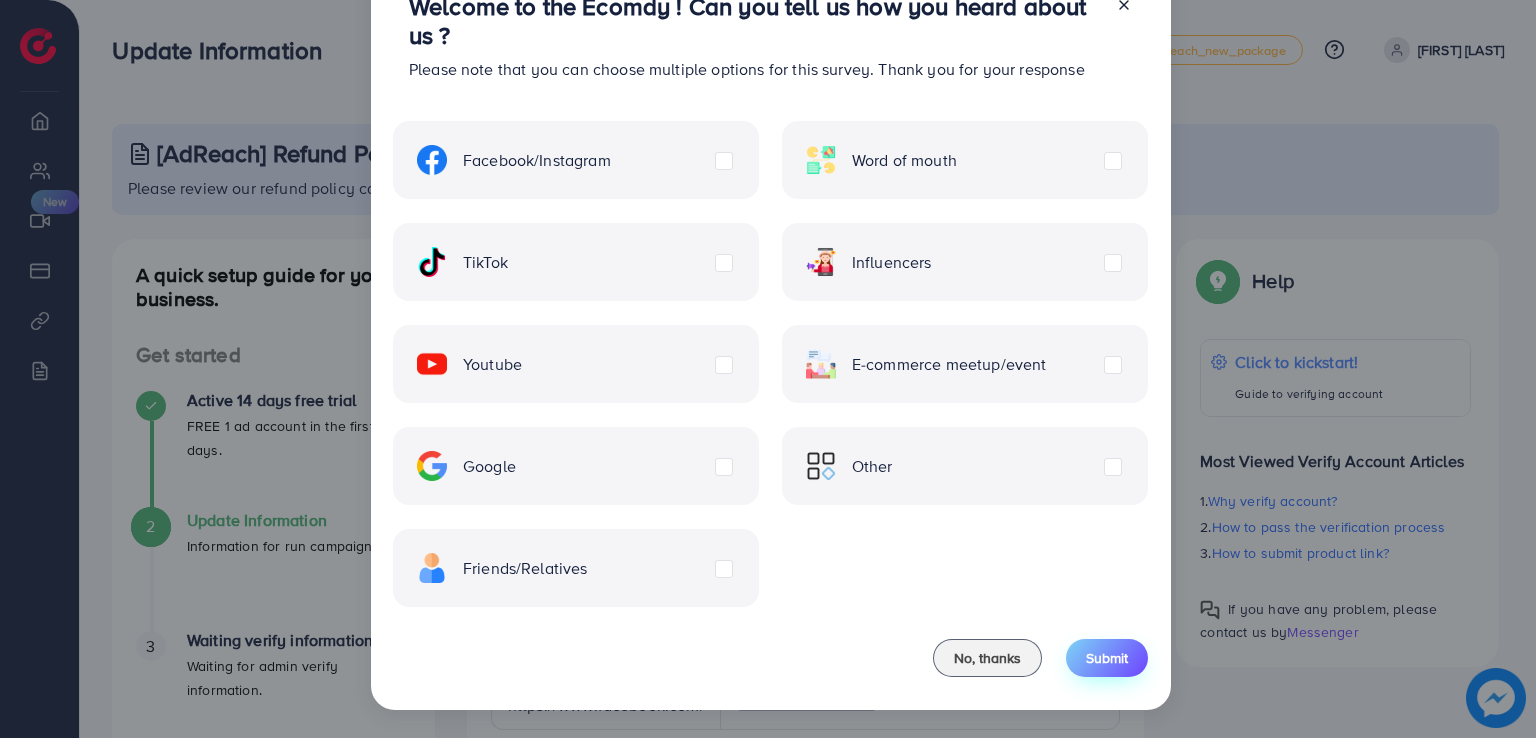 click on "Submit" at bounding box center (1107, 658) 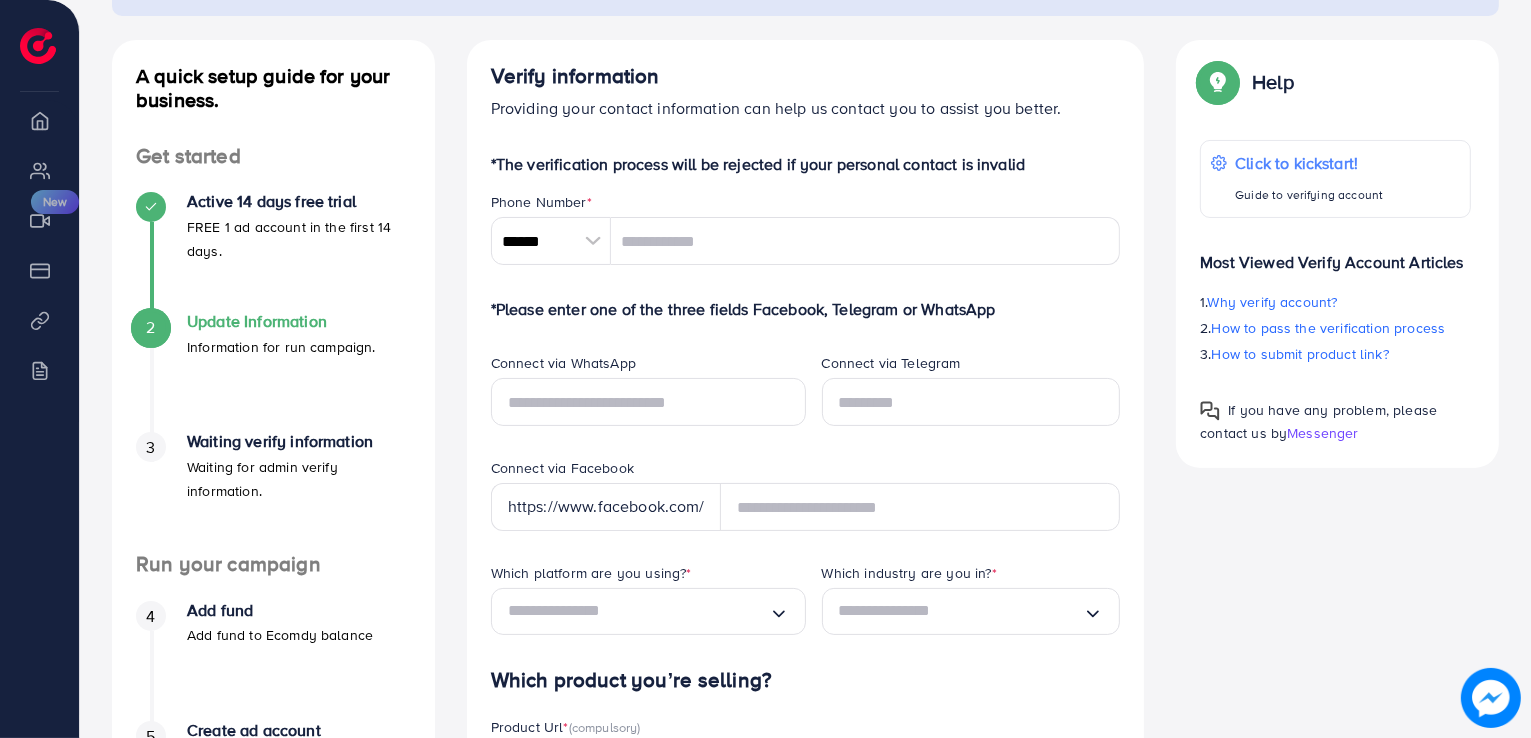 scroll, scrollTop: 197, scrollLeft: 0, axis: vertical 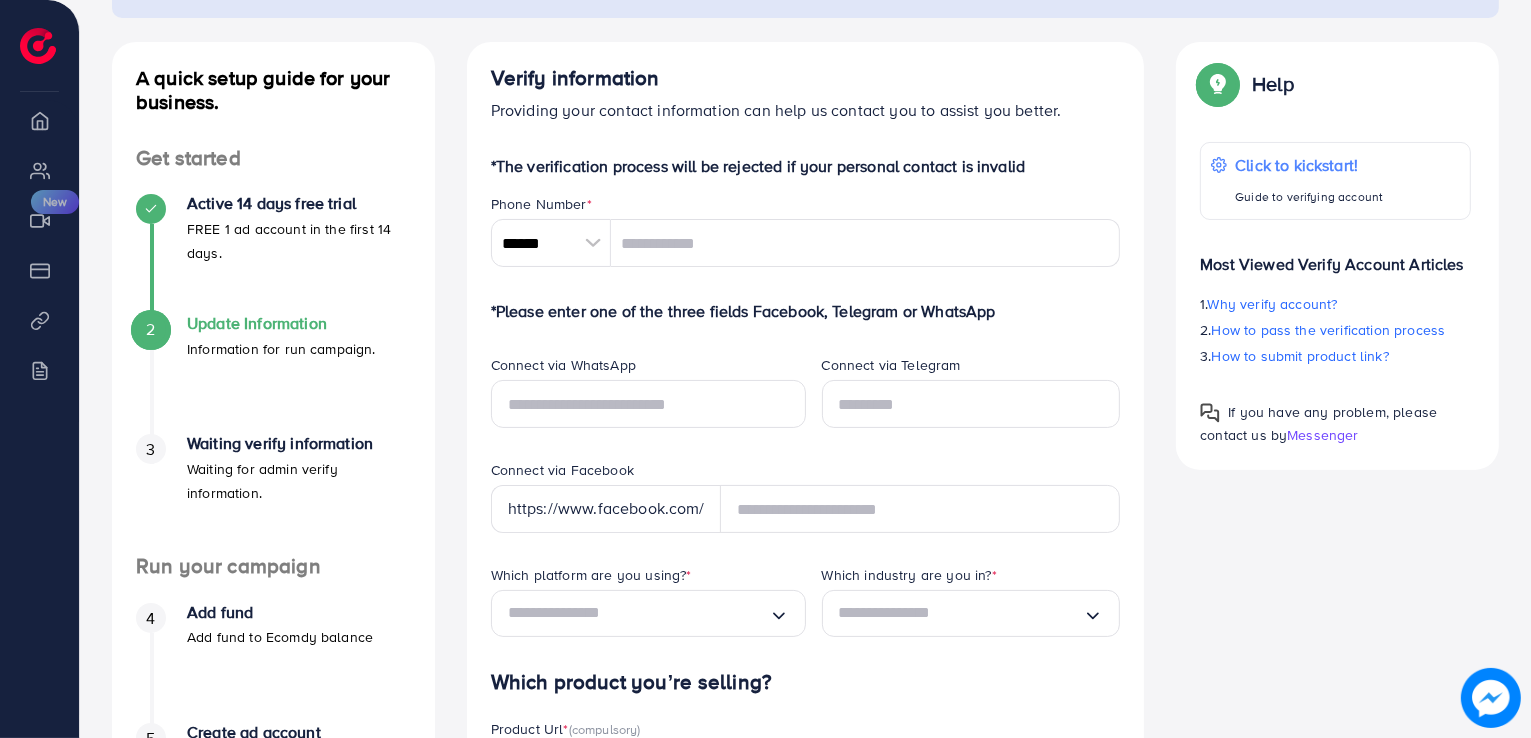 click at bounding box center (593, 243) 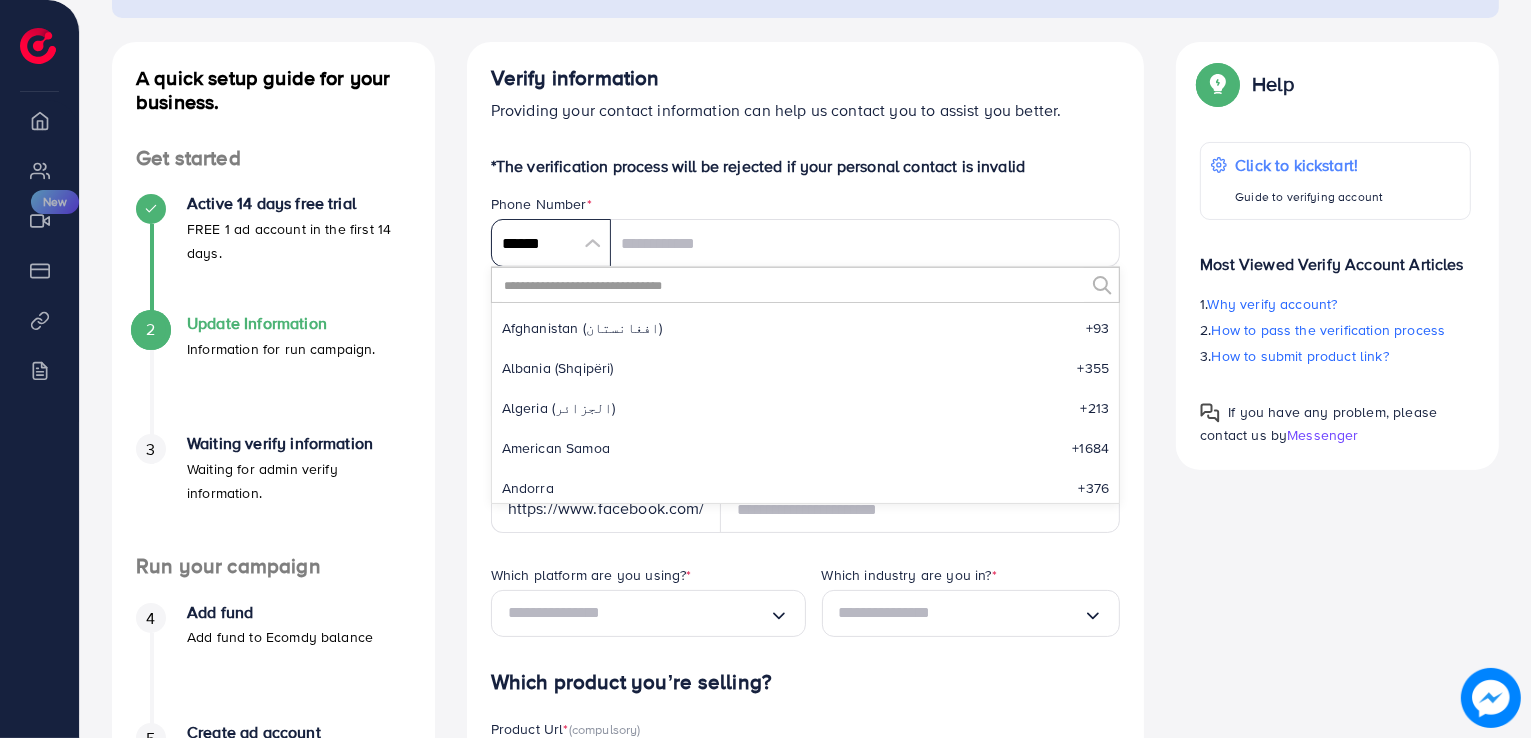 scroll, scrollTop: 9284, scrollLeft: 0, axis: vertical 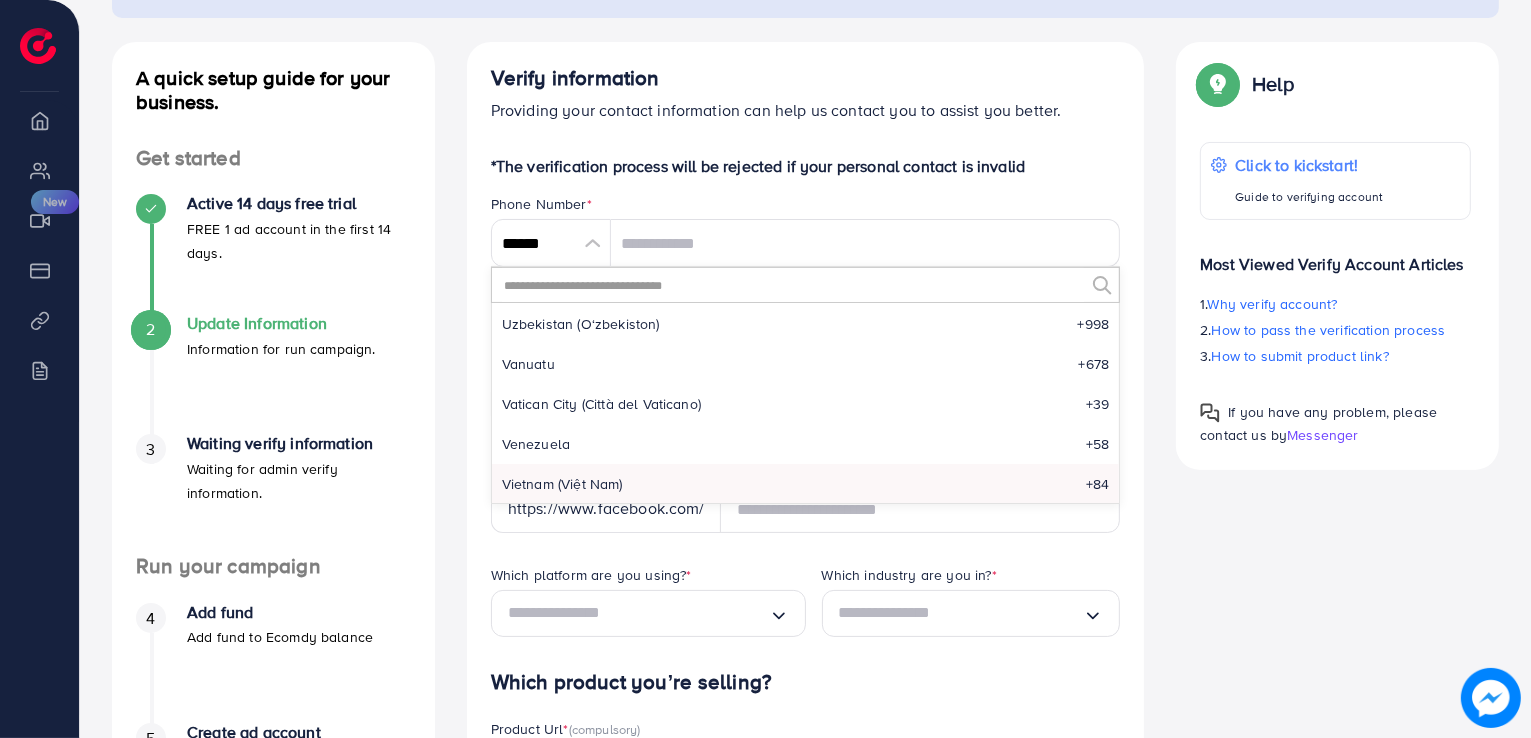 click at bounding box center [793, 285] 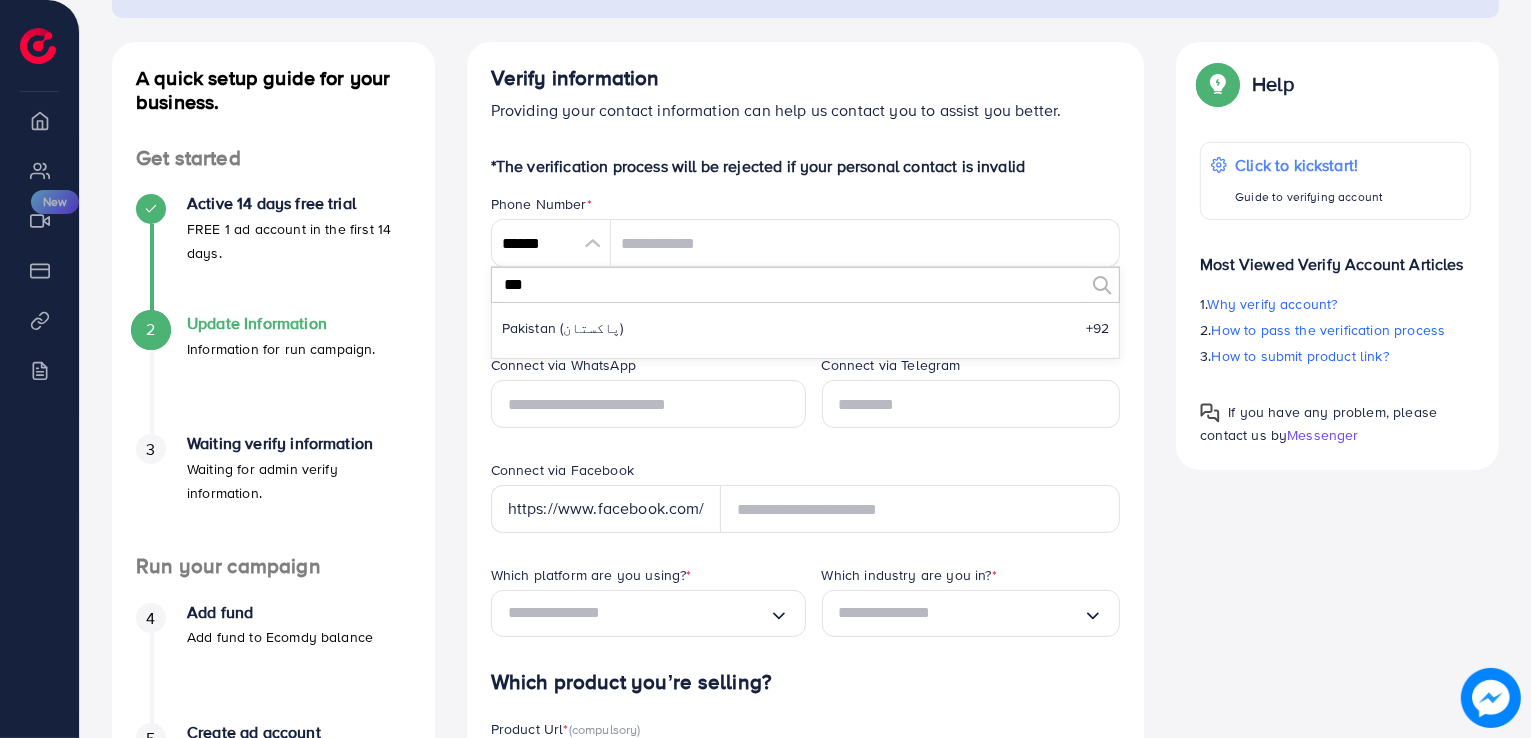 scroll, scrollTop: 0, scrollLeft: 0, axis: both 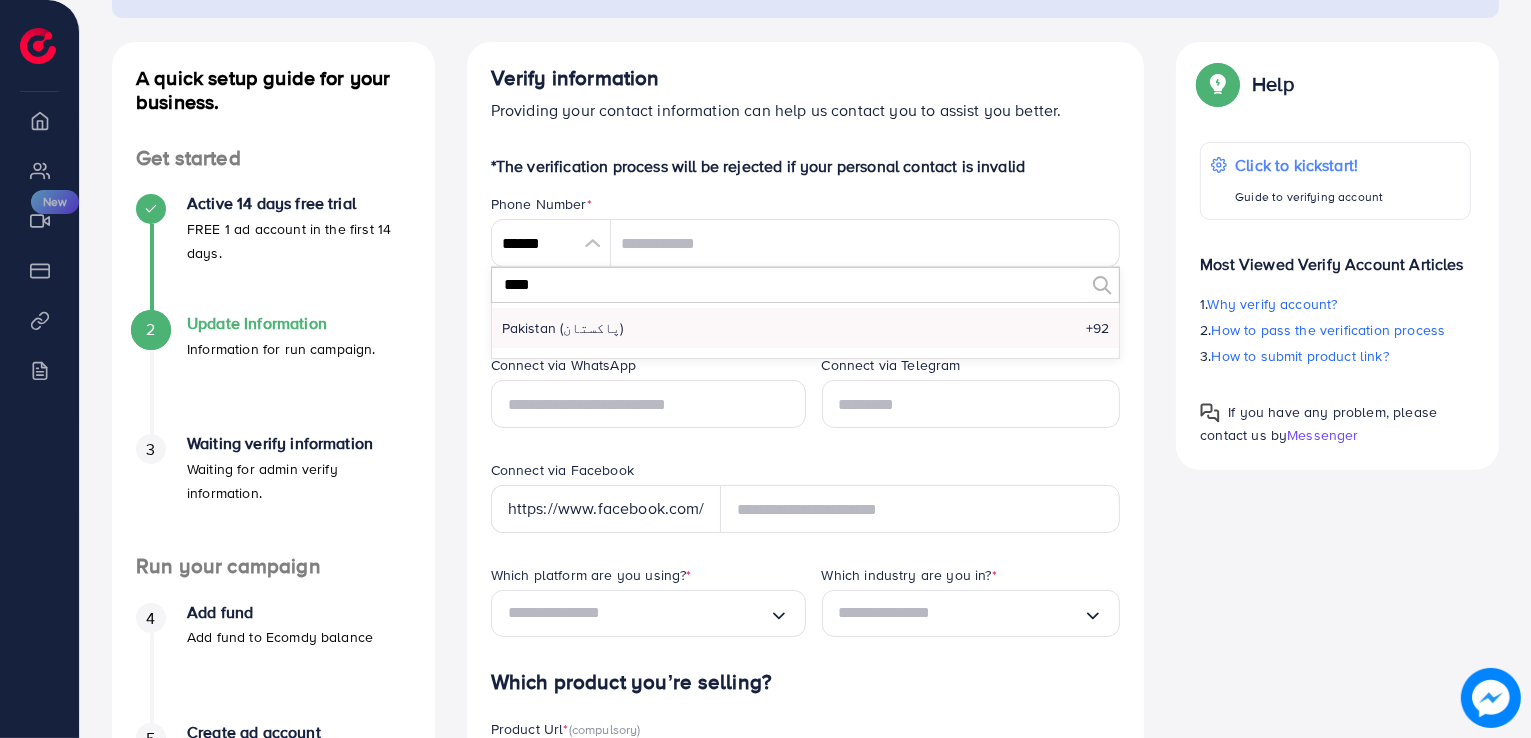 type on "****" 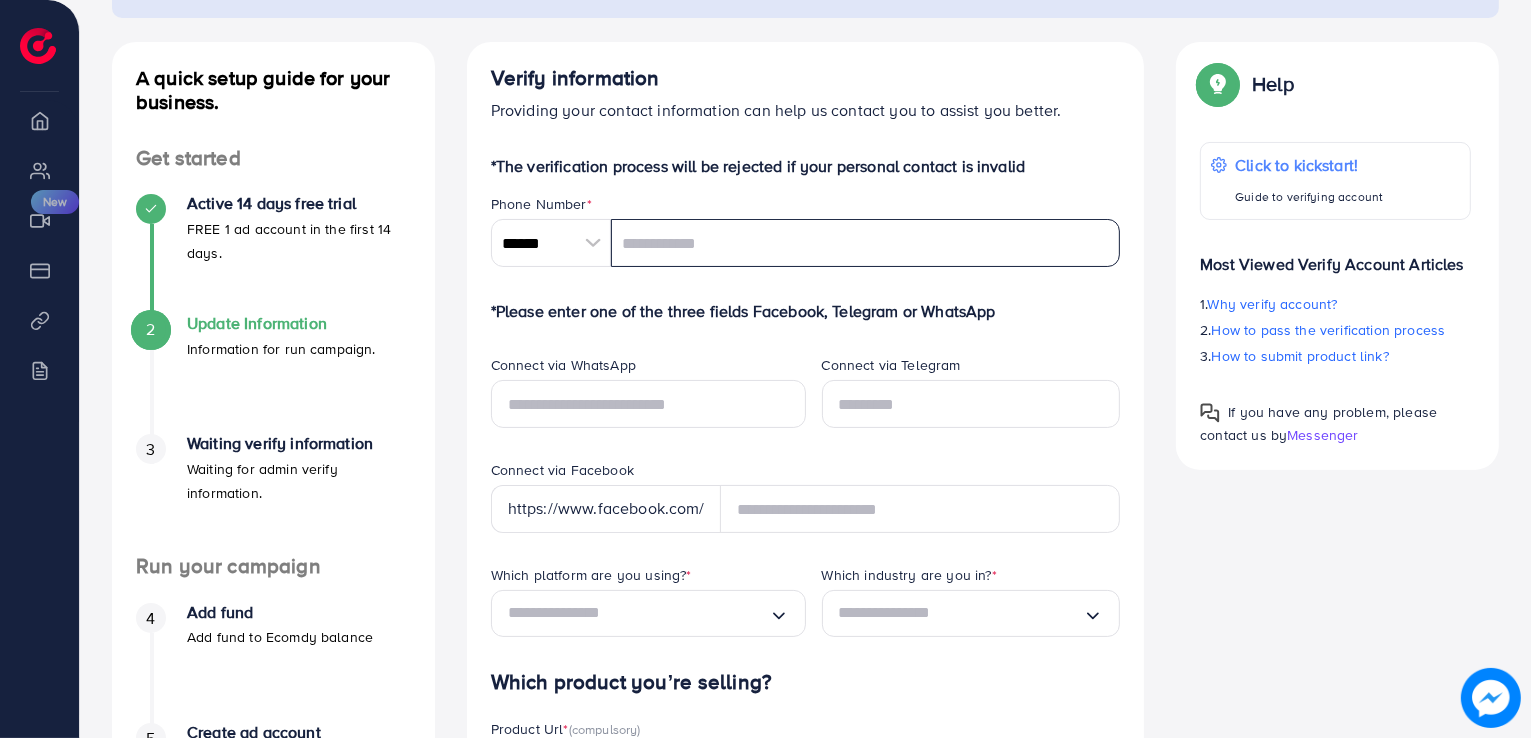 click at bounding box center (866, 243) 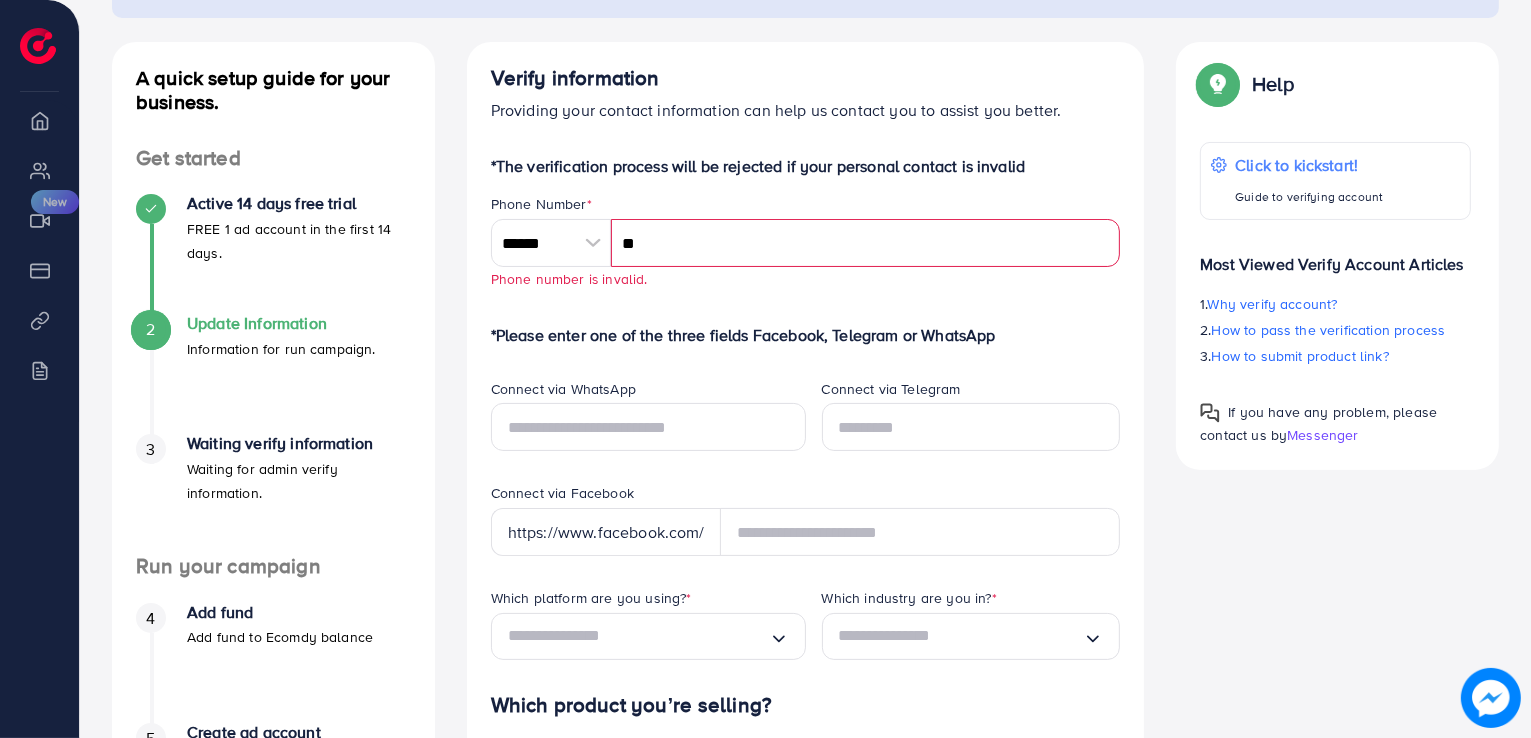type on "*" 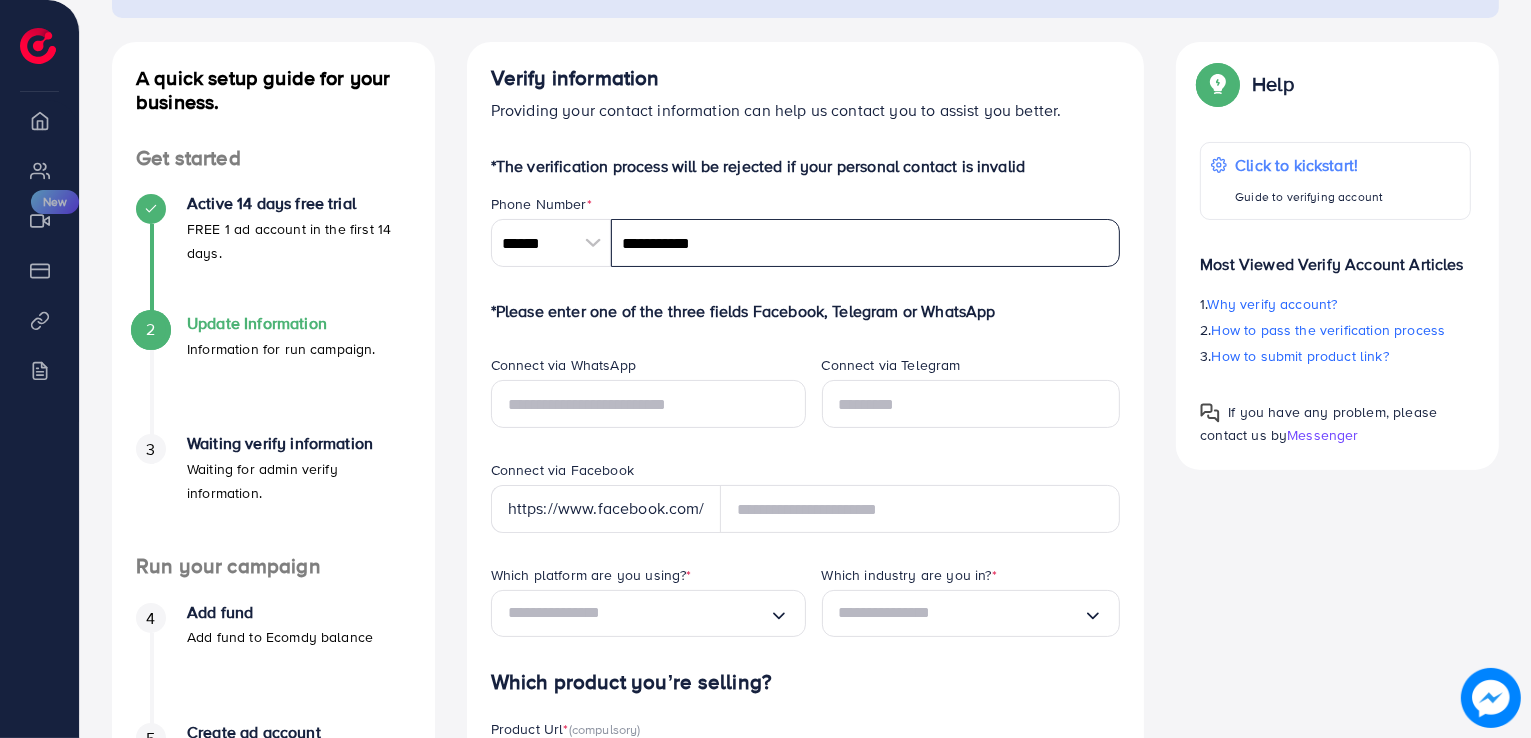 type on "**********" 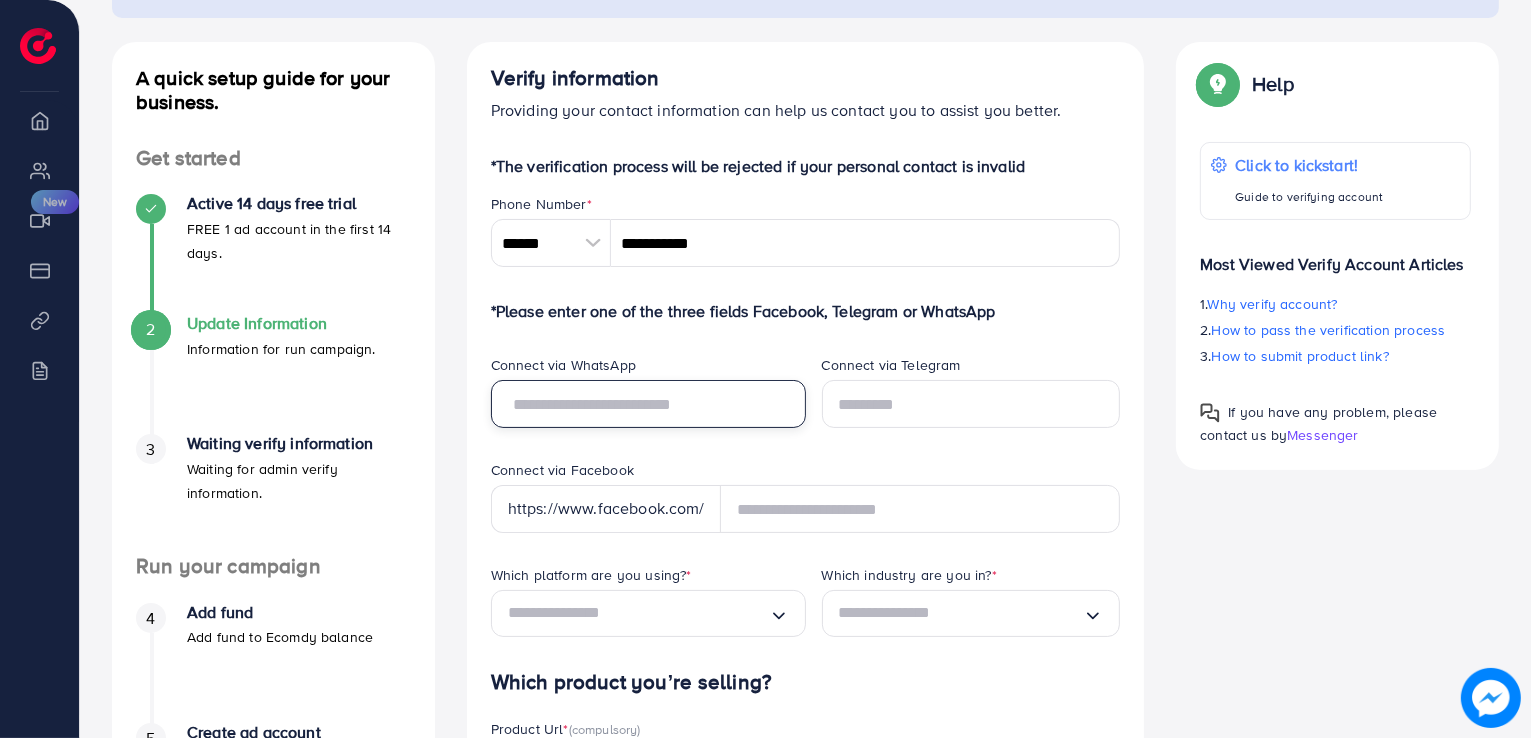 click at bounding box center (648, 404) 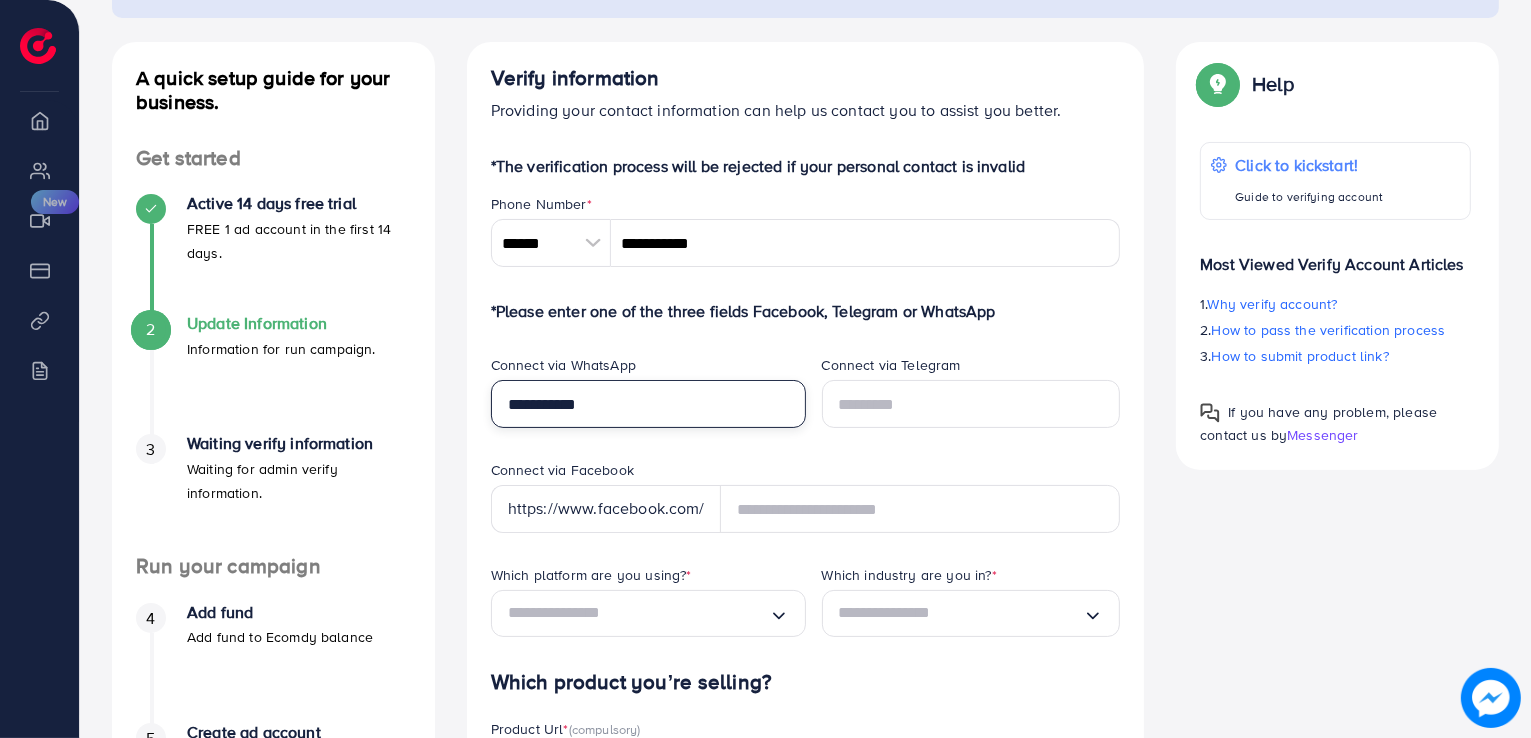drag, startPoint x: 609, startPoint y: 404, endPoint x: 473, endPoint y: 424, distance: 137.46272 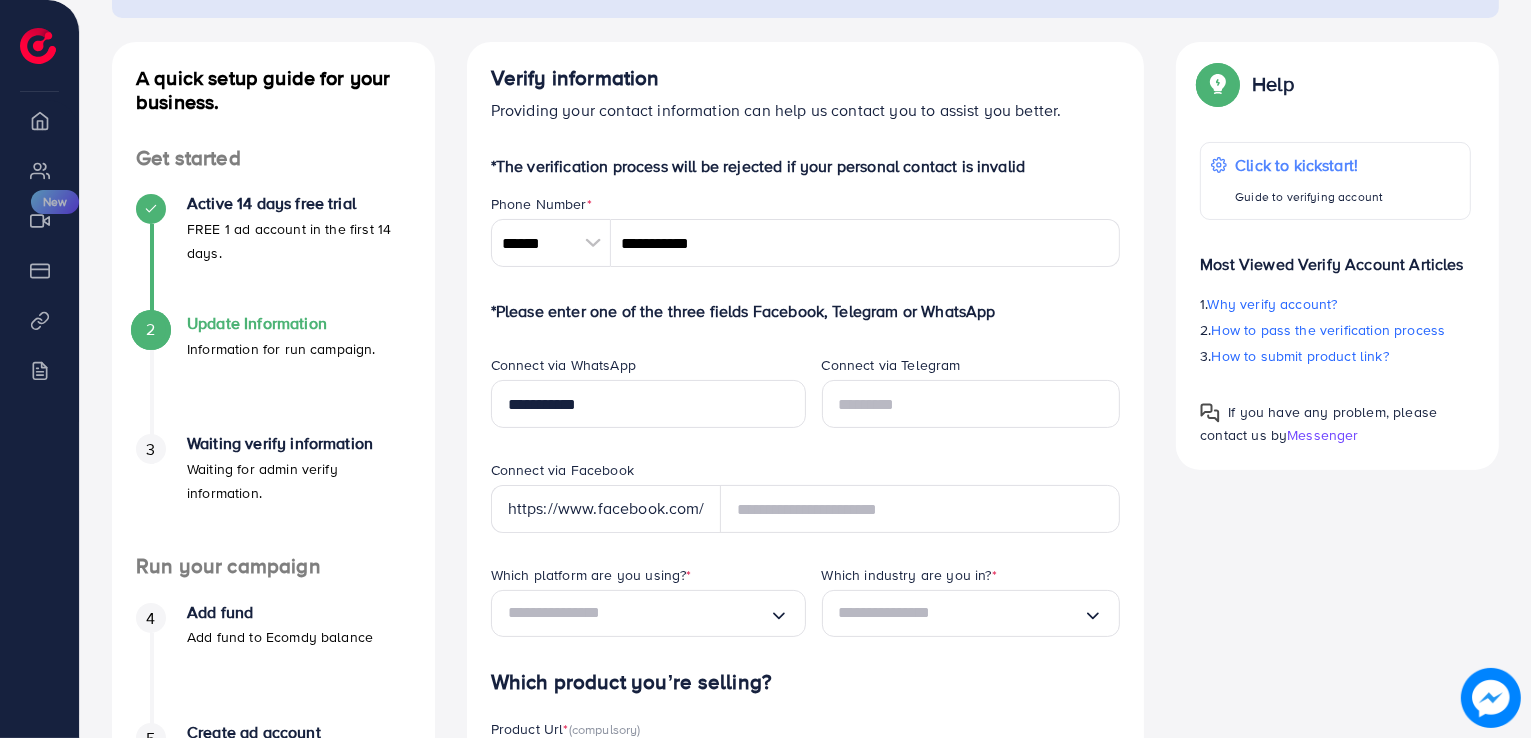 click on "Verify information   Providing your contact information can help us contact you to assist you better.   *The verification process will be rejected if your personal contact is invalid   Phone Number  * [PHONE] A B C D E F G H I J K L M N O P Q R S T U V W X Y Z search no result [COUNTRY] (‫[COUNTRY]‬) +92 [PHONE]  *Please enter one of the three fields Facebook, Telegram or WhatsApp   Connect via WhatsApp  [PHONE]  Connect via Telegram   Connect via Facebook  https://www.facebook.com/  Which platform are you using?  *           Loading...      Which industry are you in?  *           Loading...      Which product you’re selling?   Product Url  *  (compulsory)  😇  Explain why we need your product url?  View detail  🔥🔥🔥  Notices: Please copy and paste your full product URL/domain here to ensure the URL is correct. Note that domains with www and non-www will be counted as two different URLs. Please do not use URL Shortens or Banned URLs here!  Target Market  *" at bounding box center [806, 628] 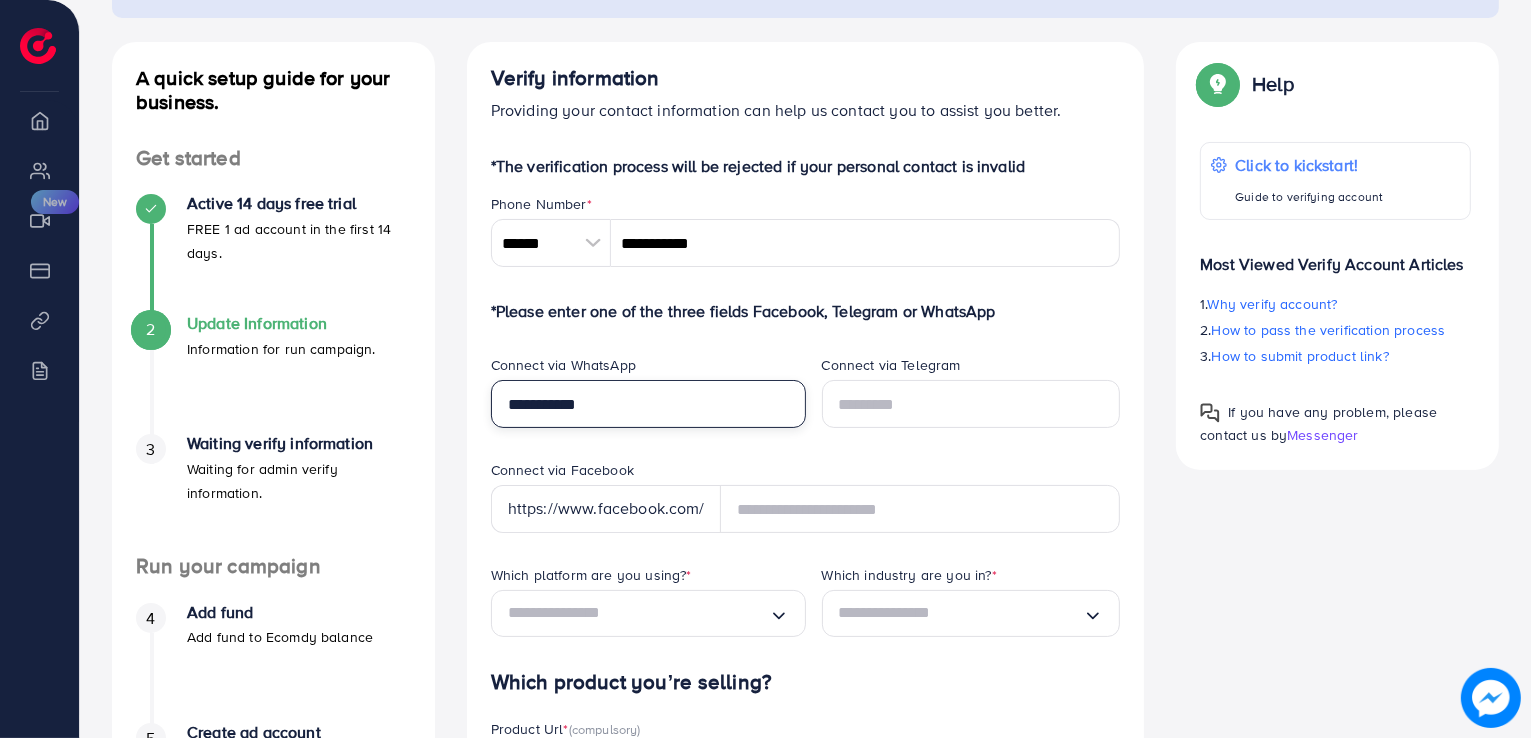 click on "**********" at bounding box center [648, 404] 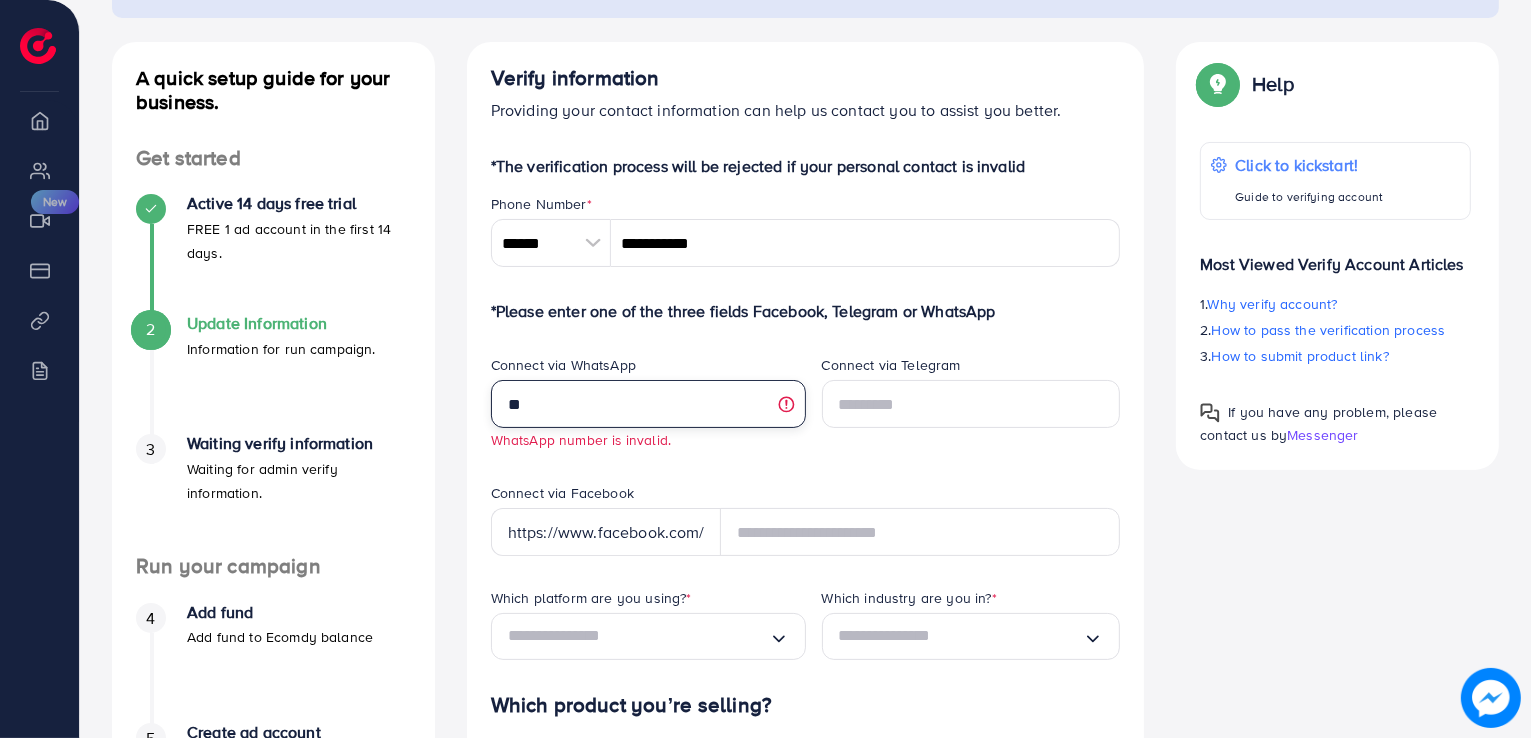 type on "*" 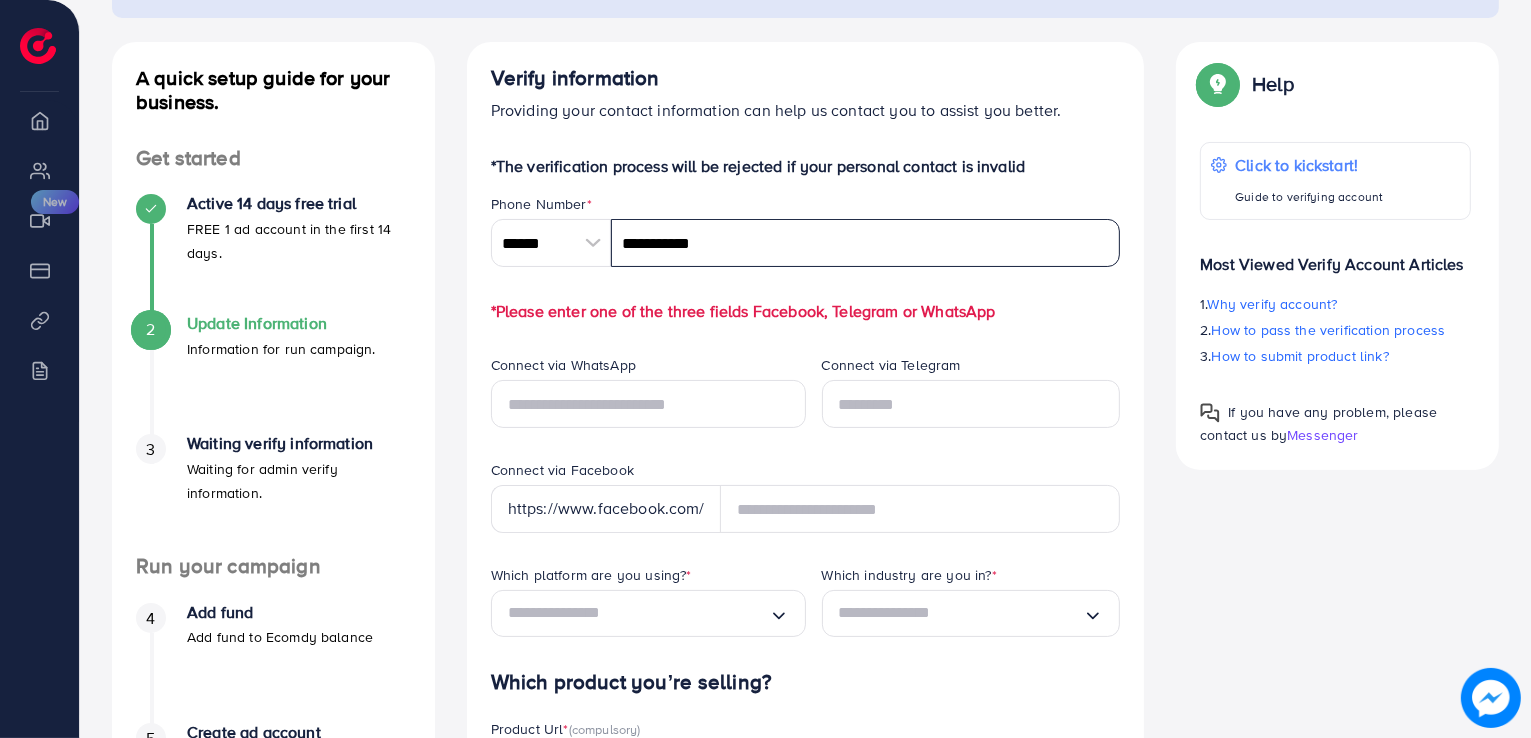 click on "**********" at bounding box center [866, 243] 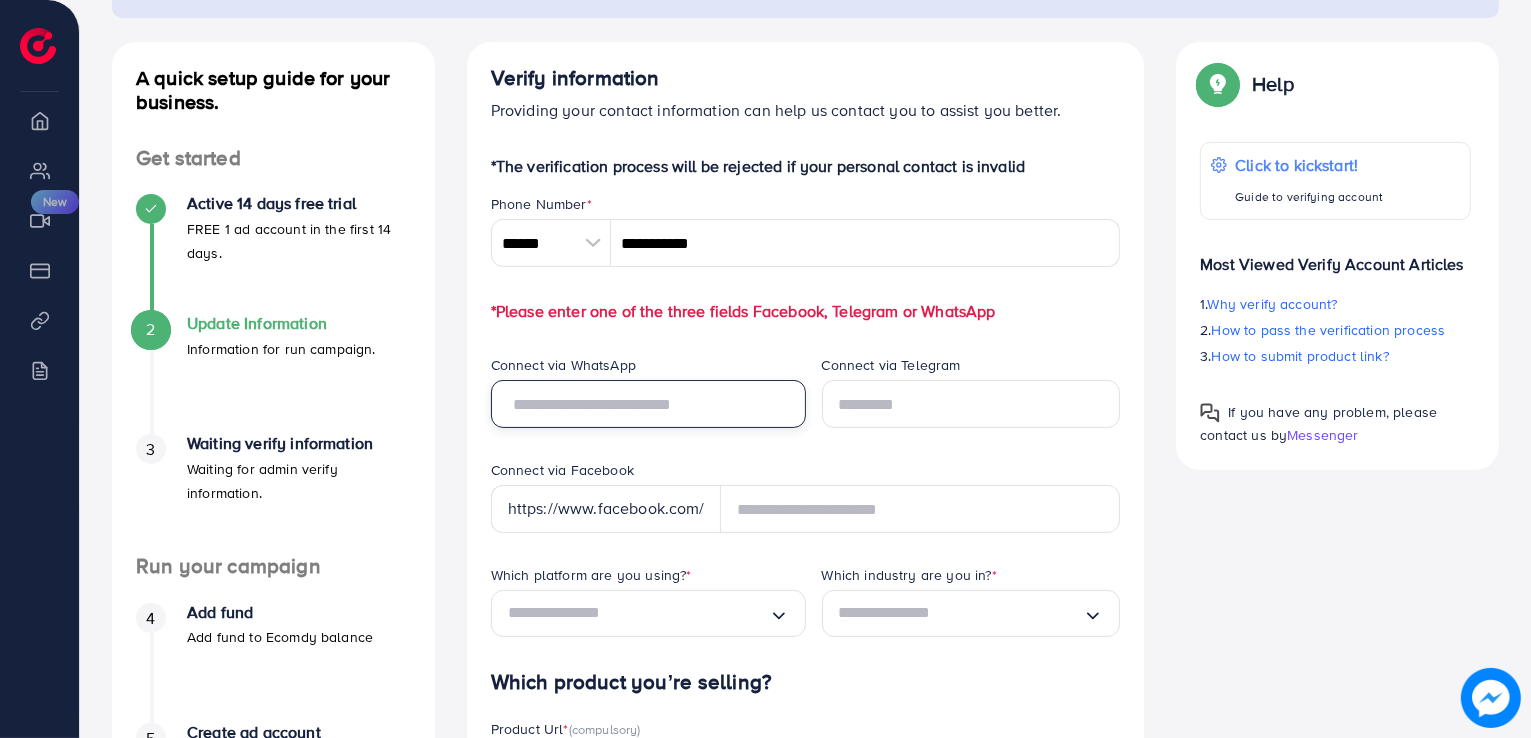 click at bounding box center [648, 404] 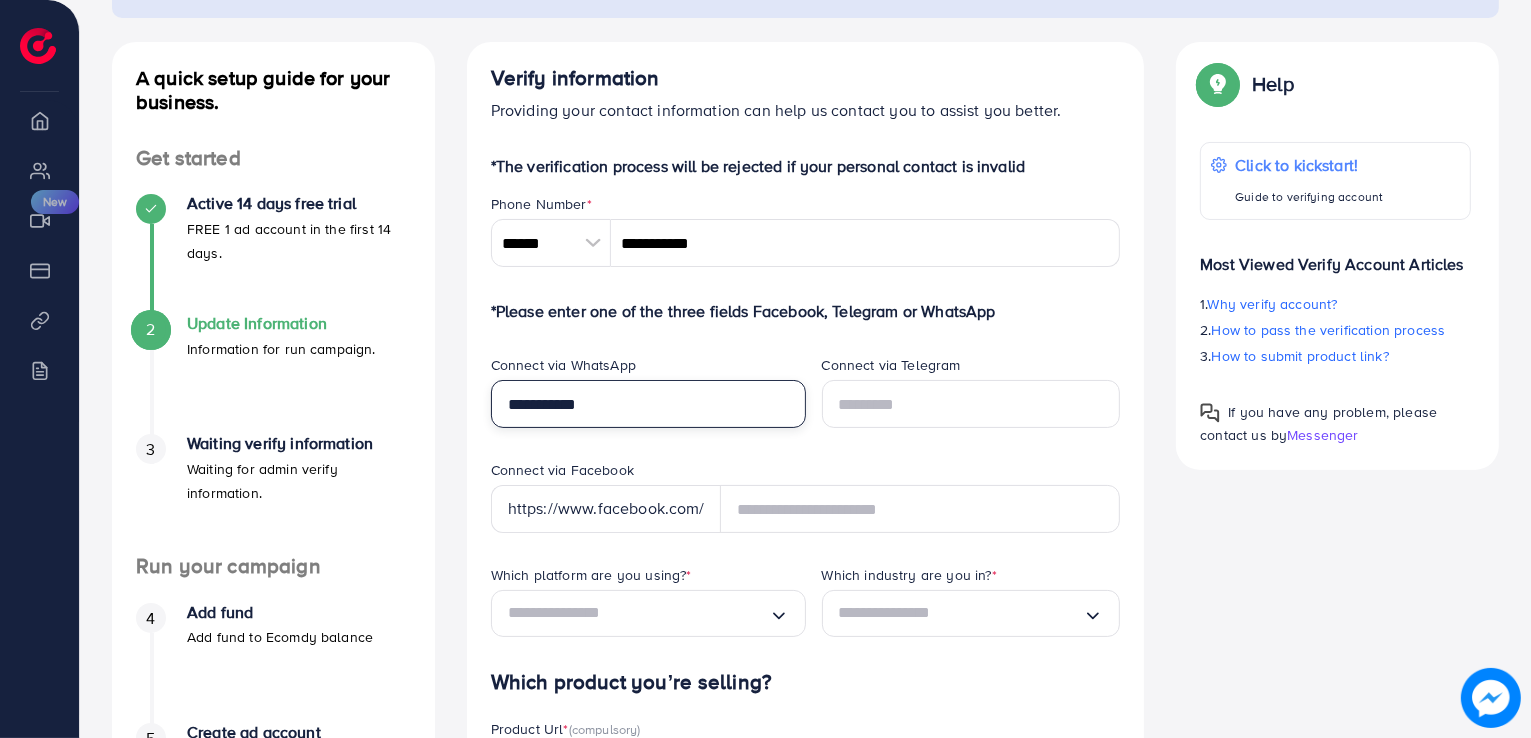 type on "**********" 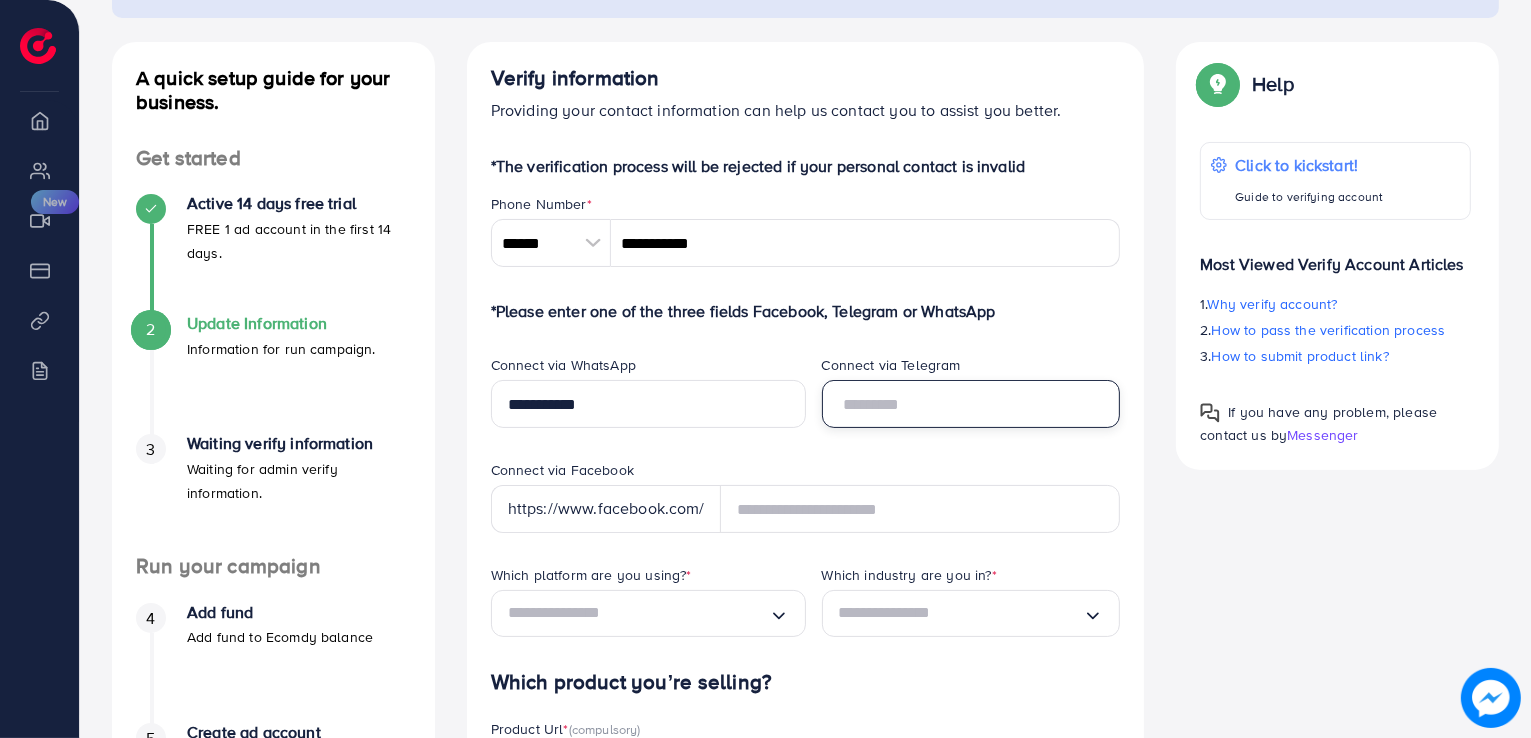 click at bounding box center (971, 404) 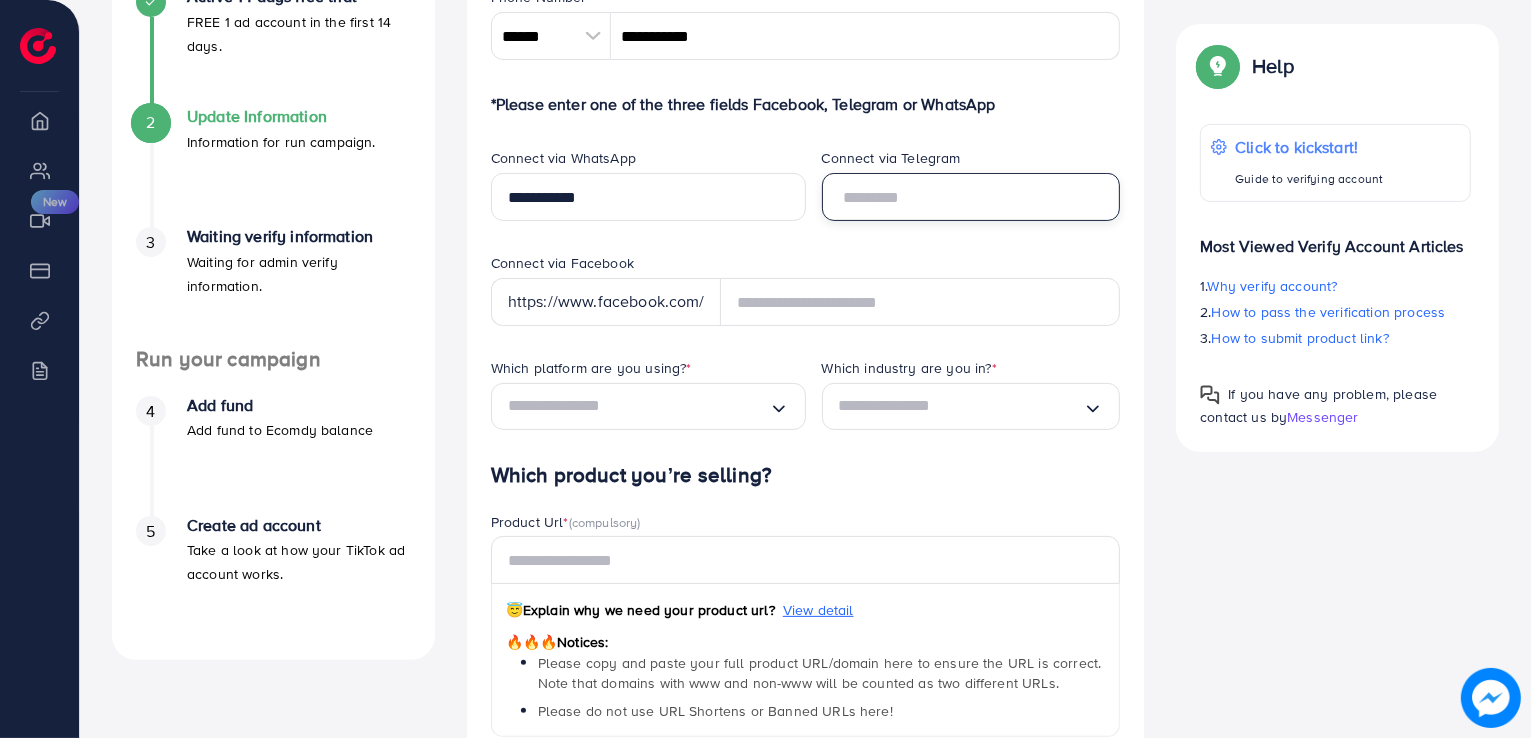scroll, scrollTop: 415, scrollLeft: 0, axis: vertical 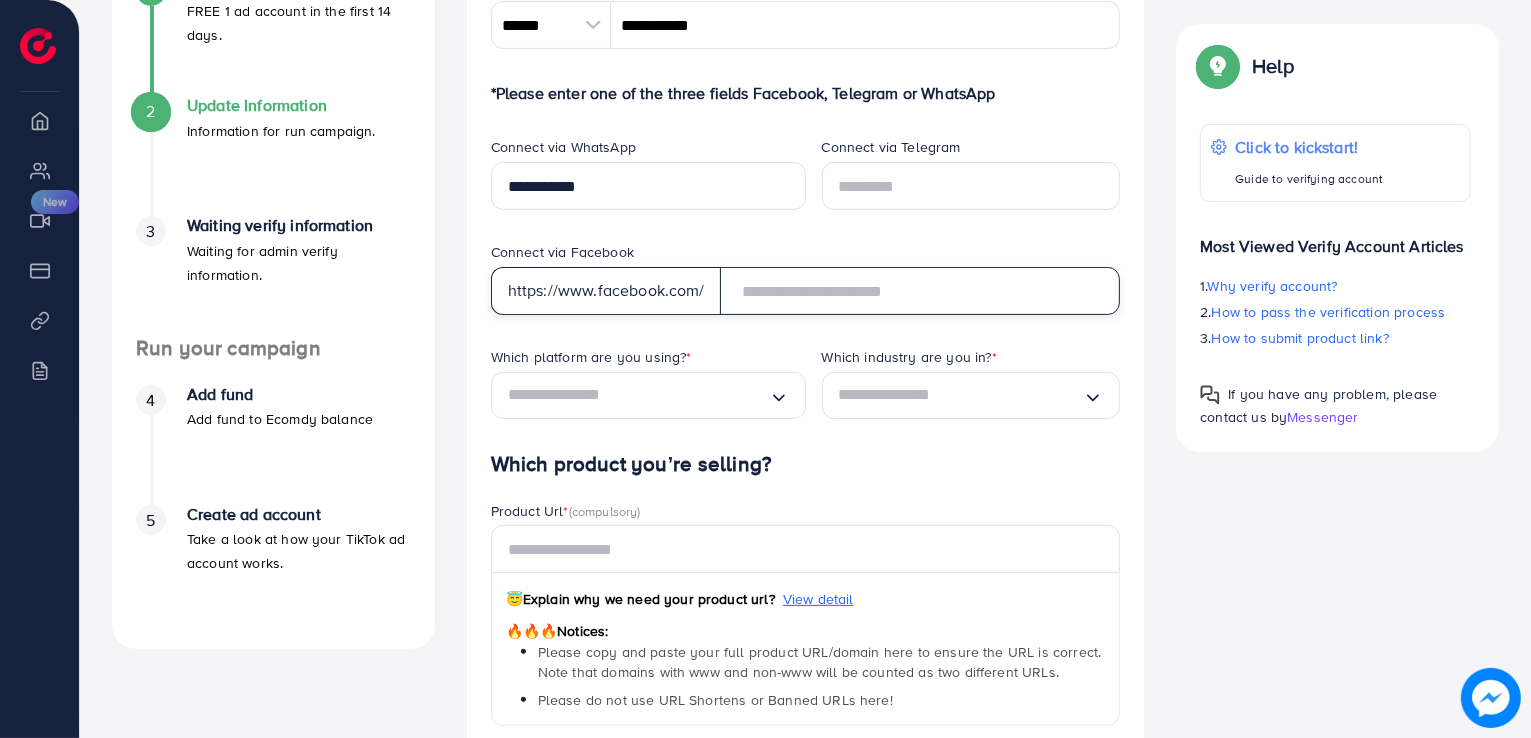 click at bounding box center [920, 291] 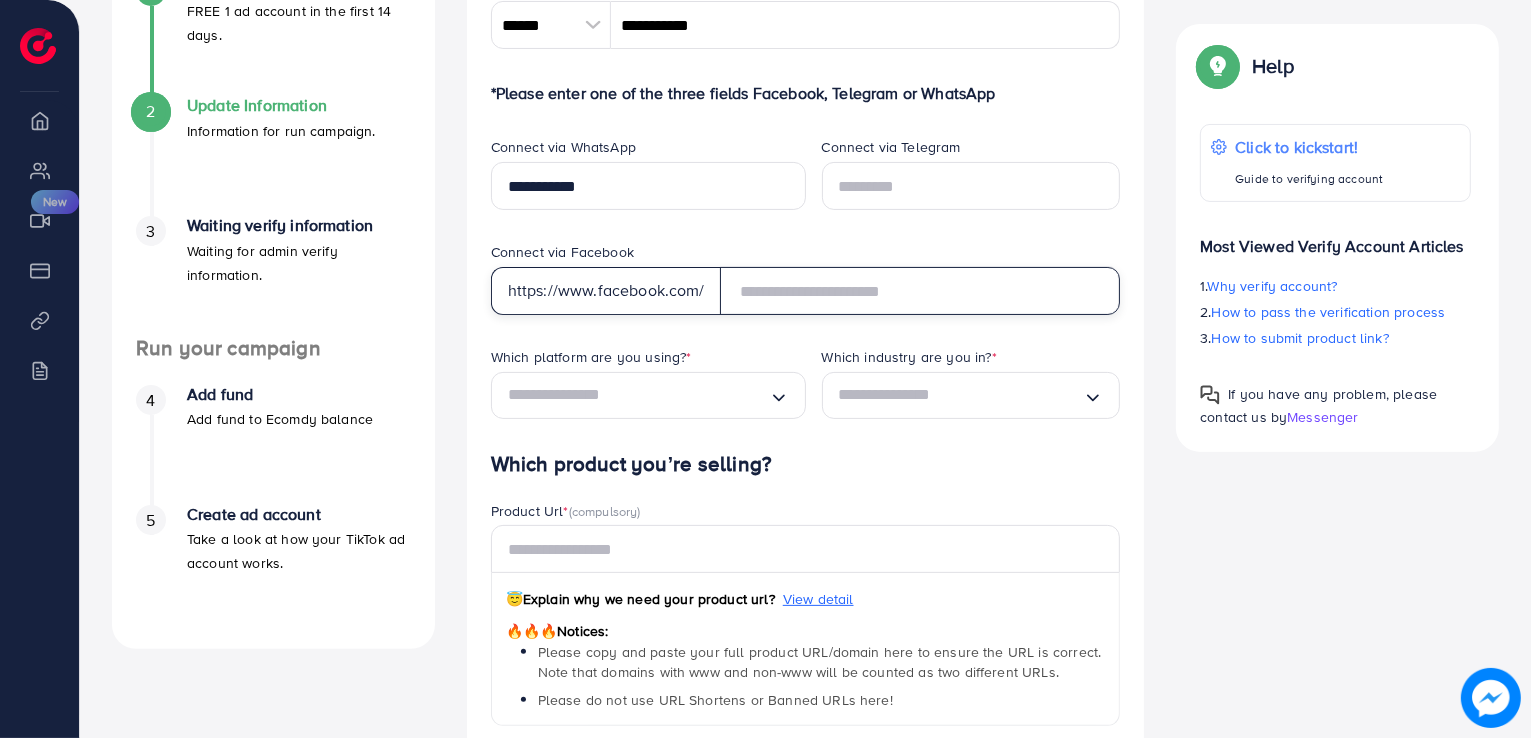 paste on "**********" 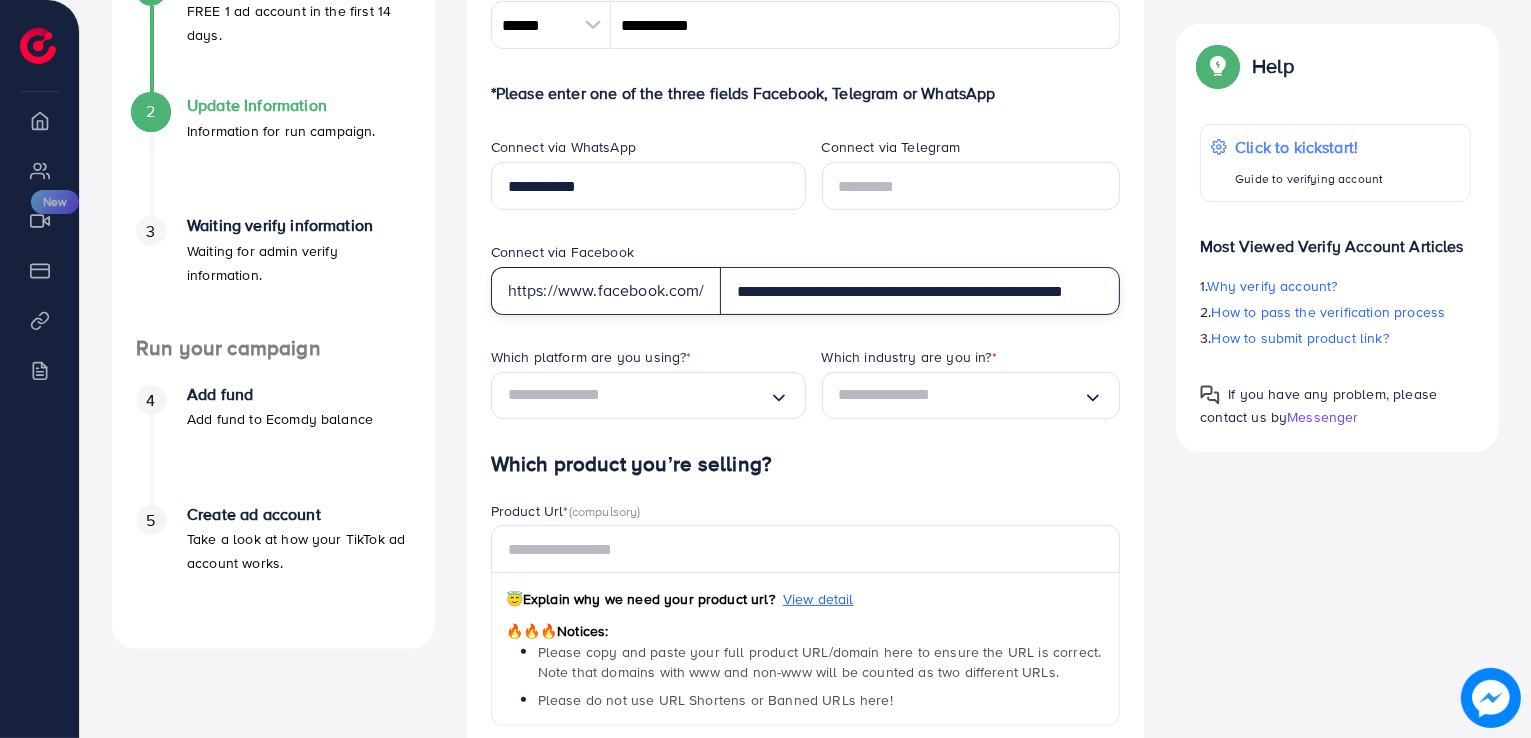 scroll, scrollTop: 0, scrollLeft: 45, axis: horizontal 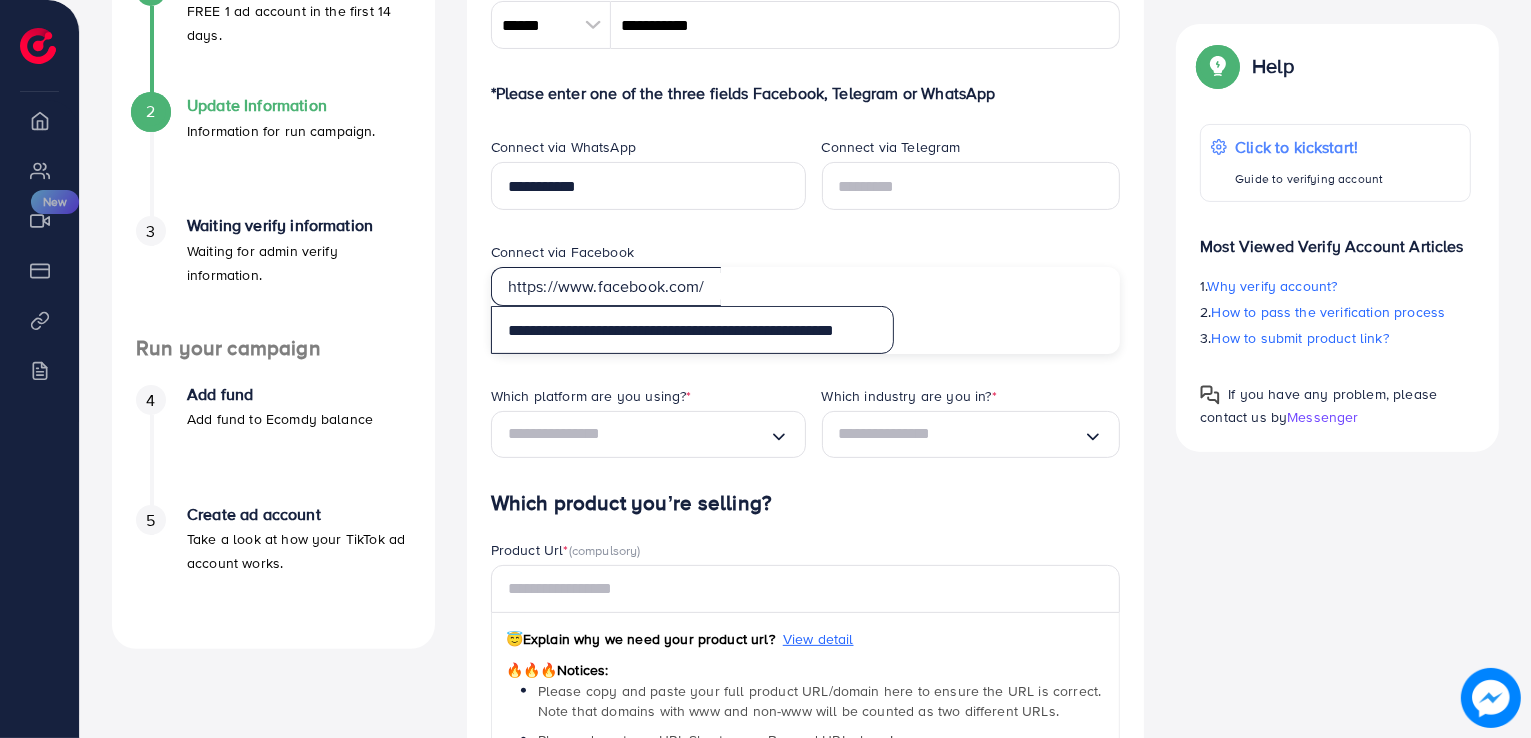 type on "**********" 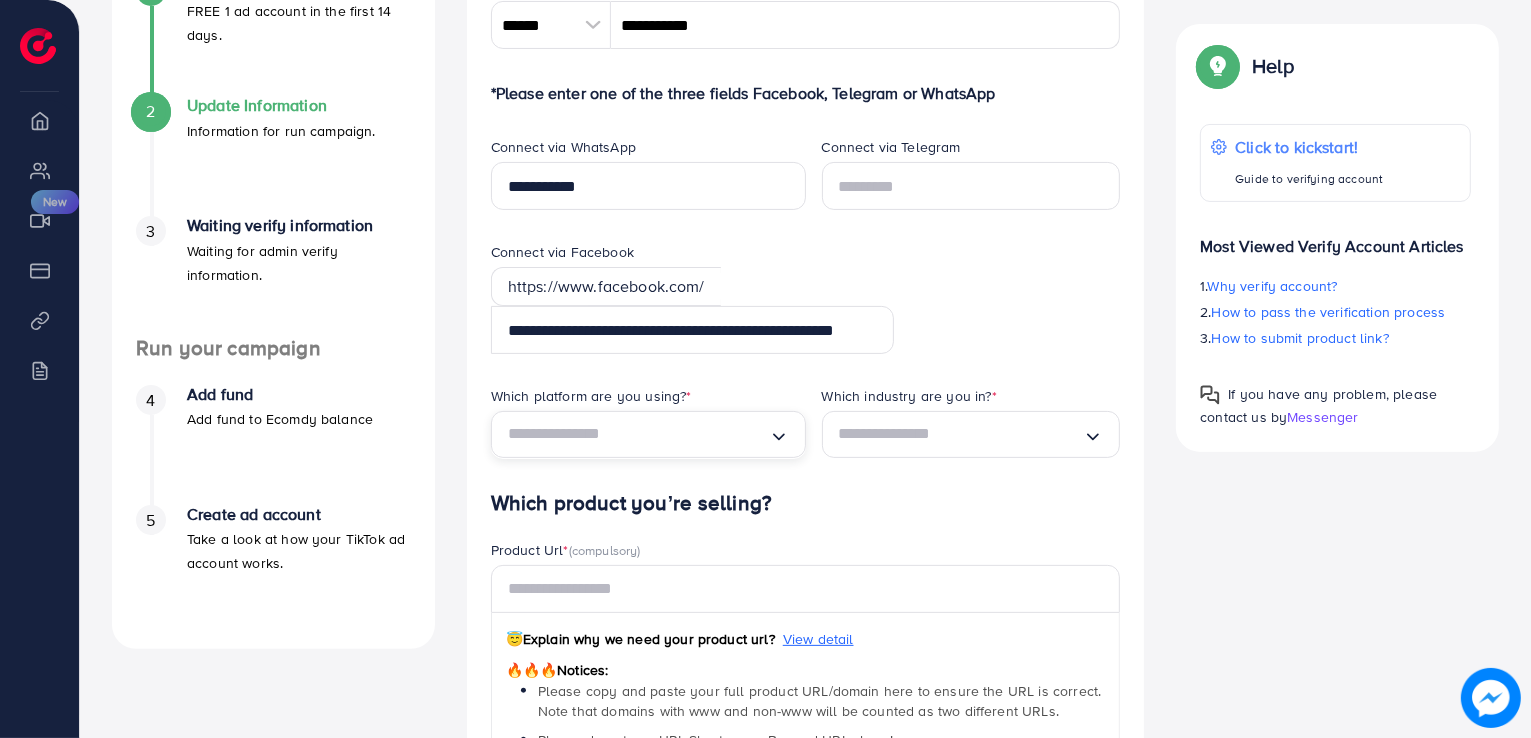 scroll, scrollTop: 0, scrollLeft: 0, axis: both 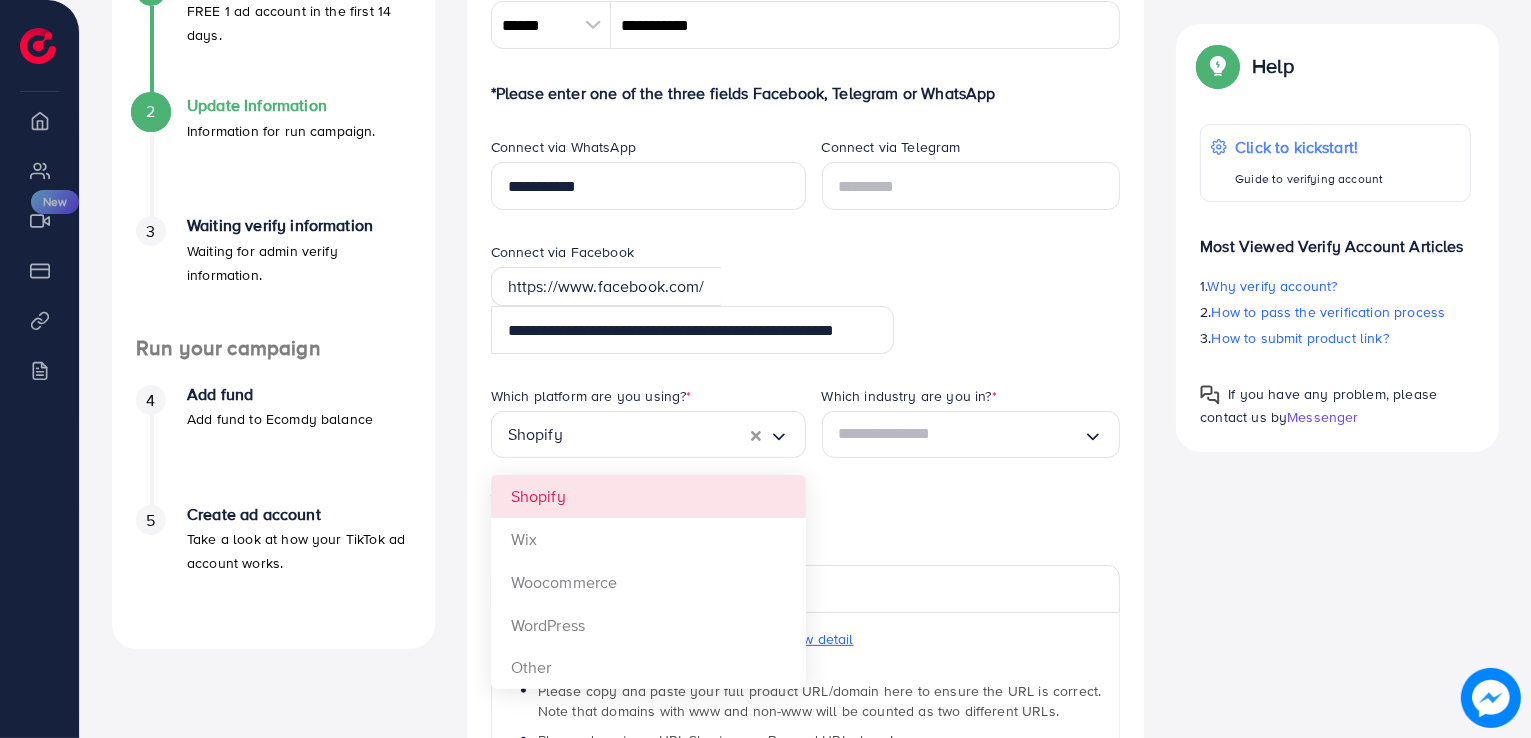 click on "*The verification process will be rejected if your personal contact is invalid   Phone Number  * [PHONE] A B C D E F G H I J K L M N O P Q R S T U V W X Y Z search no result [COUNTRY] (‫[COUNTRY]‬) +92 [PHONE]  *Please enter one of the three fields Facebook, Telegram or WhatsApp   Connect via WhatsApp  [PHONE]  Connect via Telegram   Connect via Facebook  https://www.facebook.com/  Which platform are you using?  *
Shopify
Loading...      Which industry are you in?  *           Loading...      Which product you’re selling?   Product Url  *  (compulsory)  😇  Explain why we need your product url?  View detail  🔥🔥🔥  Notices: Please do not use URL Shortens or Banned URLs here!  Target Market  *  (You can add multi-country)            Loading..." at bounding box center [806, 473] 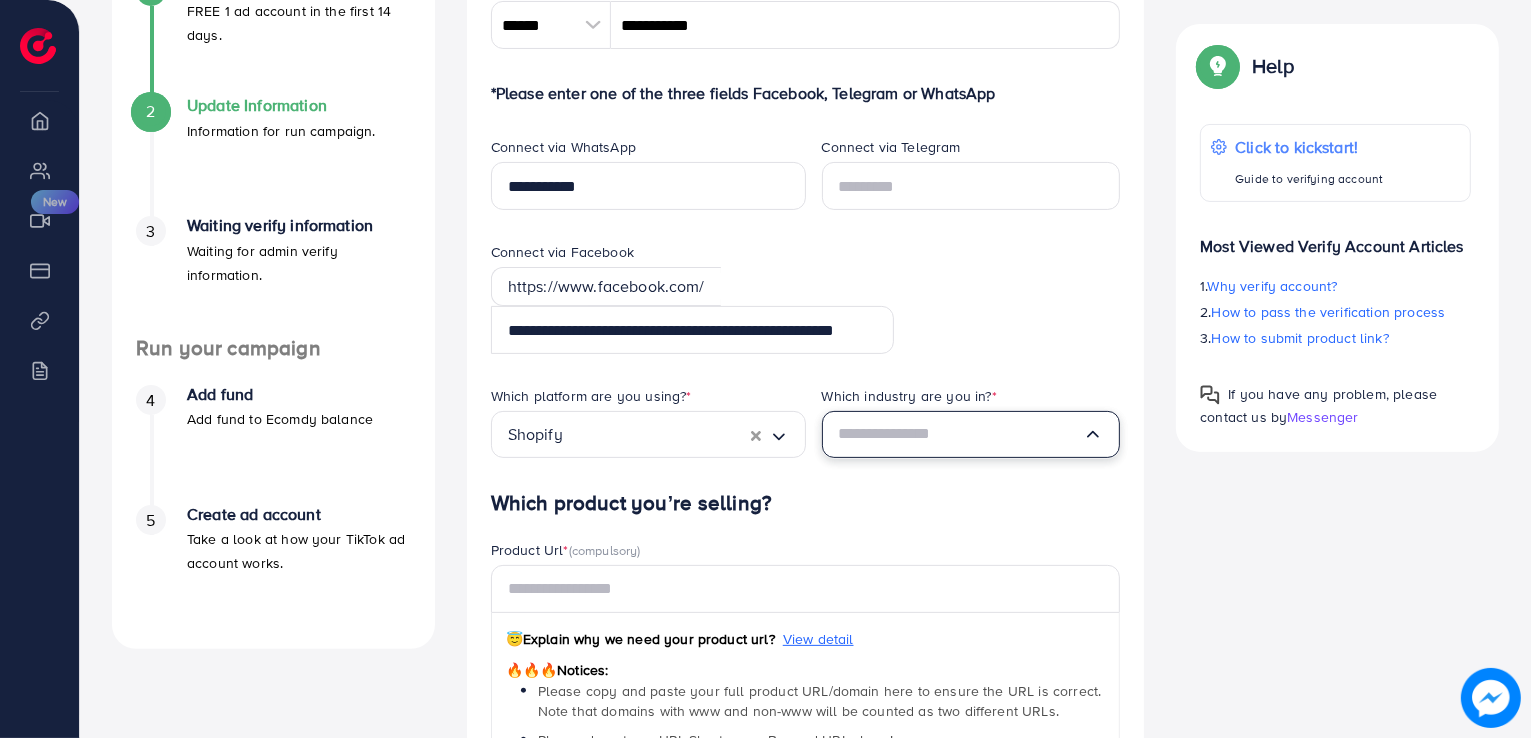 click at bounding box center (961, 434) 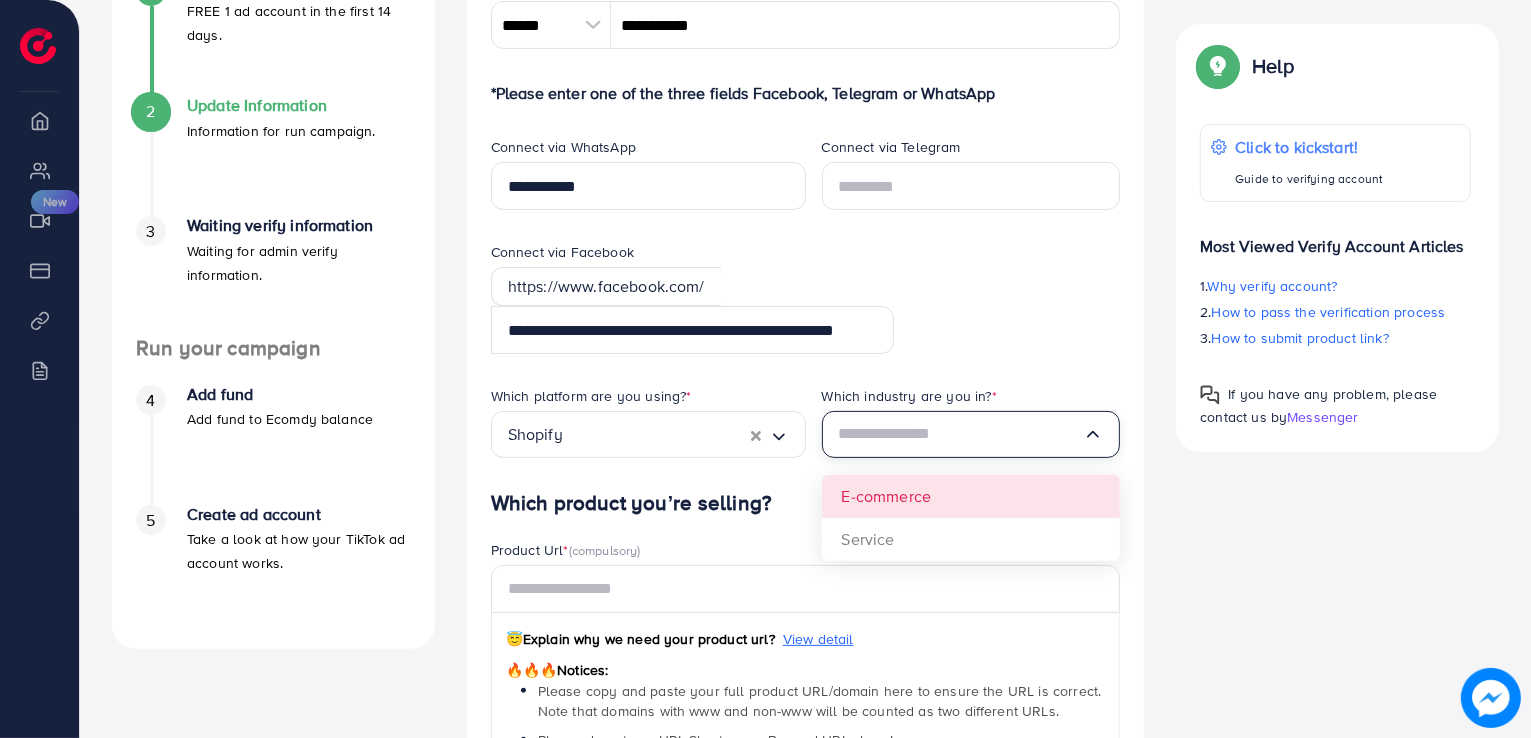 click on "Which platform are you using?  *
Shopify
Loading...      Which industry are you in?  *           Loading...
E-commerce
Service" at bounding box center [806, 438] 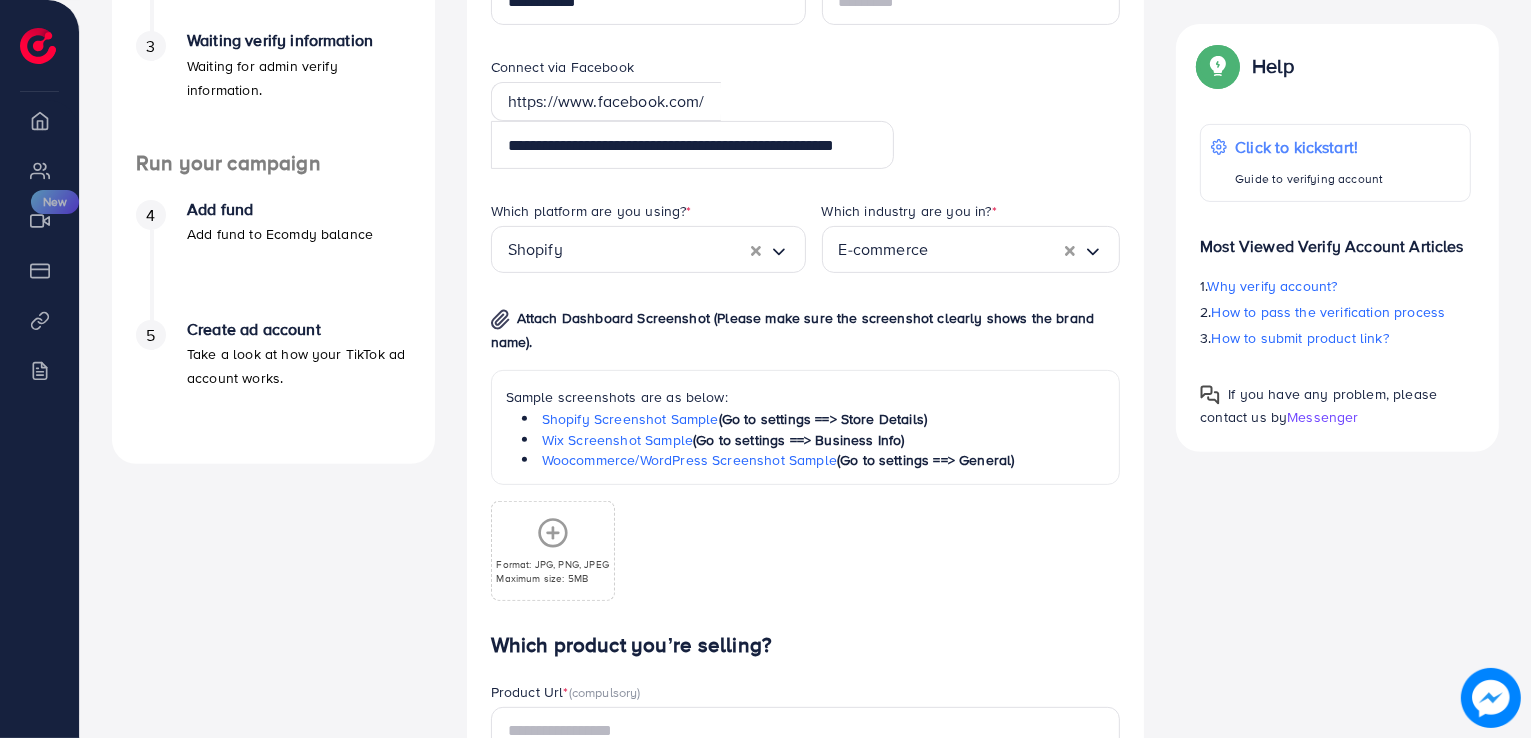 scroll, scrollTop: 628, scrollLeft: 0, axis: vertical 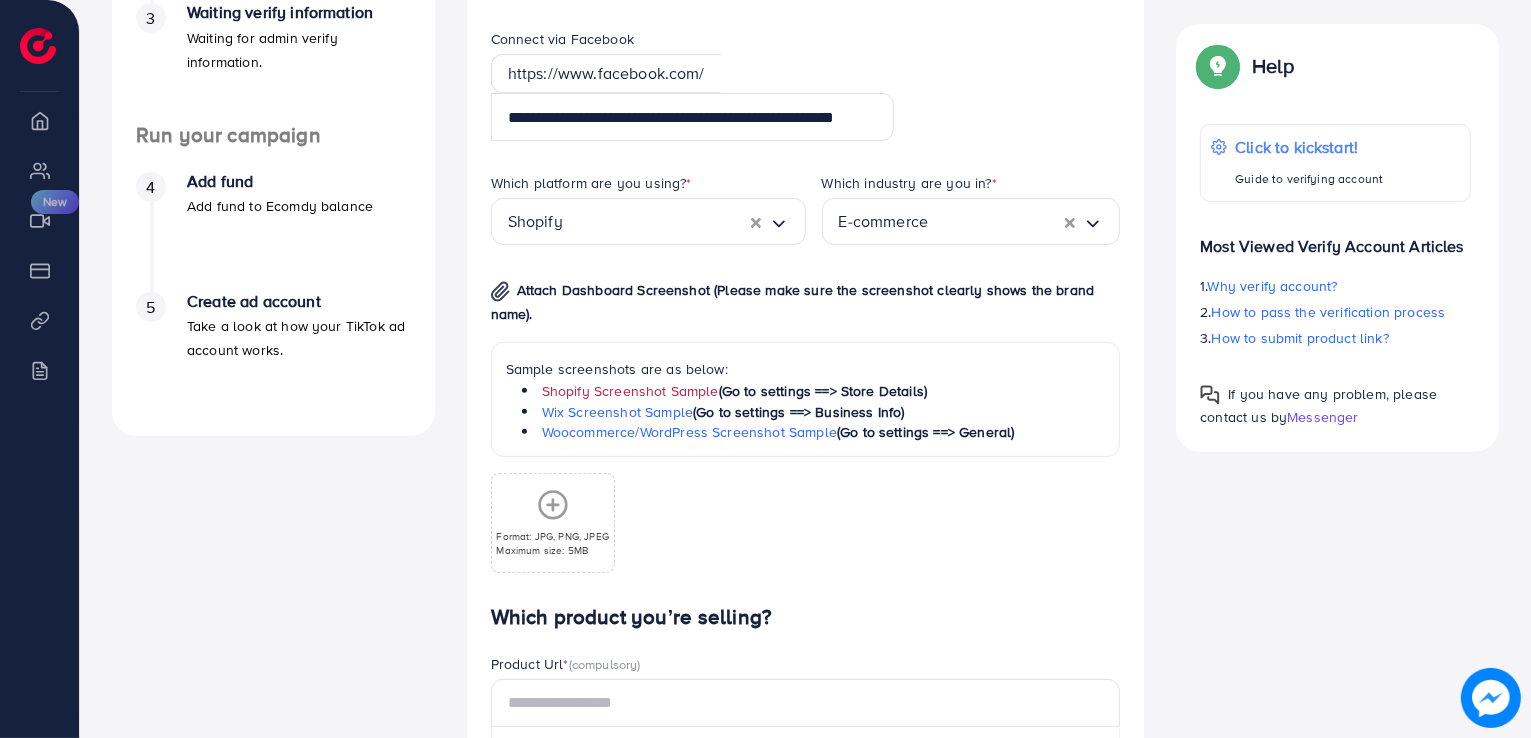 click on "Shopify Screenshot Sample" at bounding box center [630, 391] 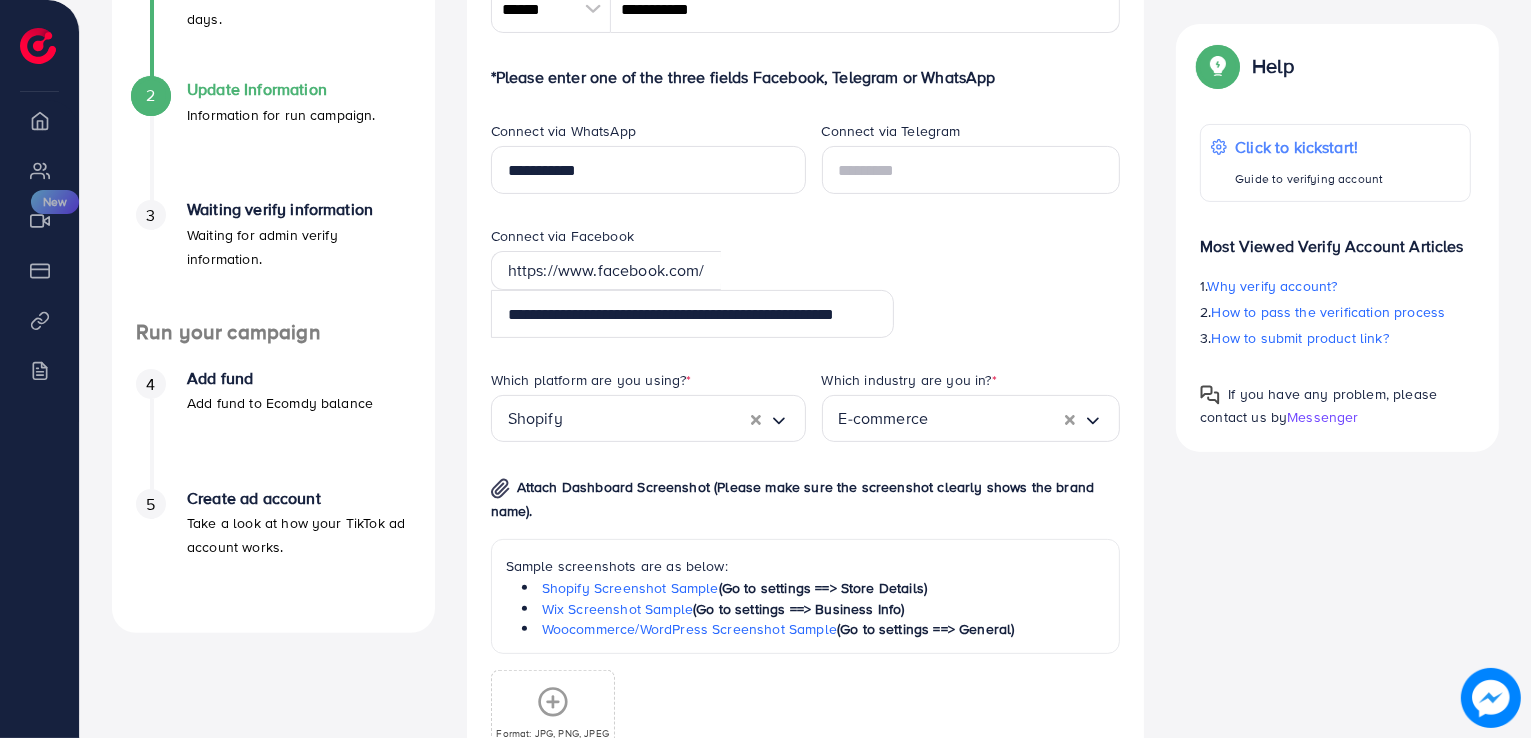 scroll, scrollTop: 432, scrollLeft: 0, axis: vertical 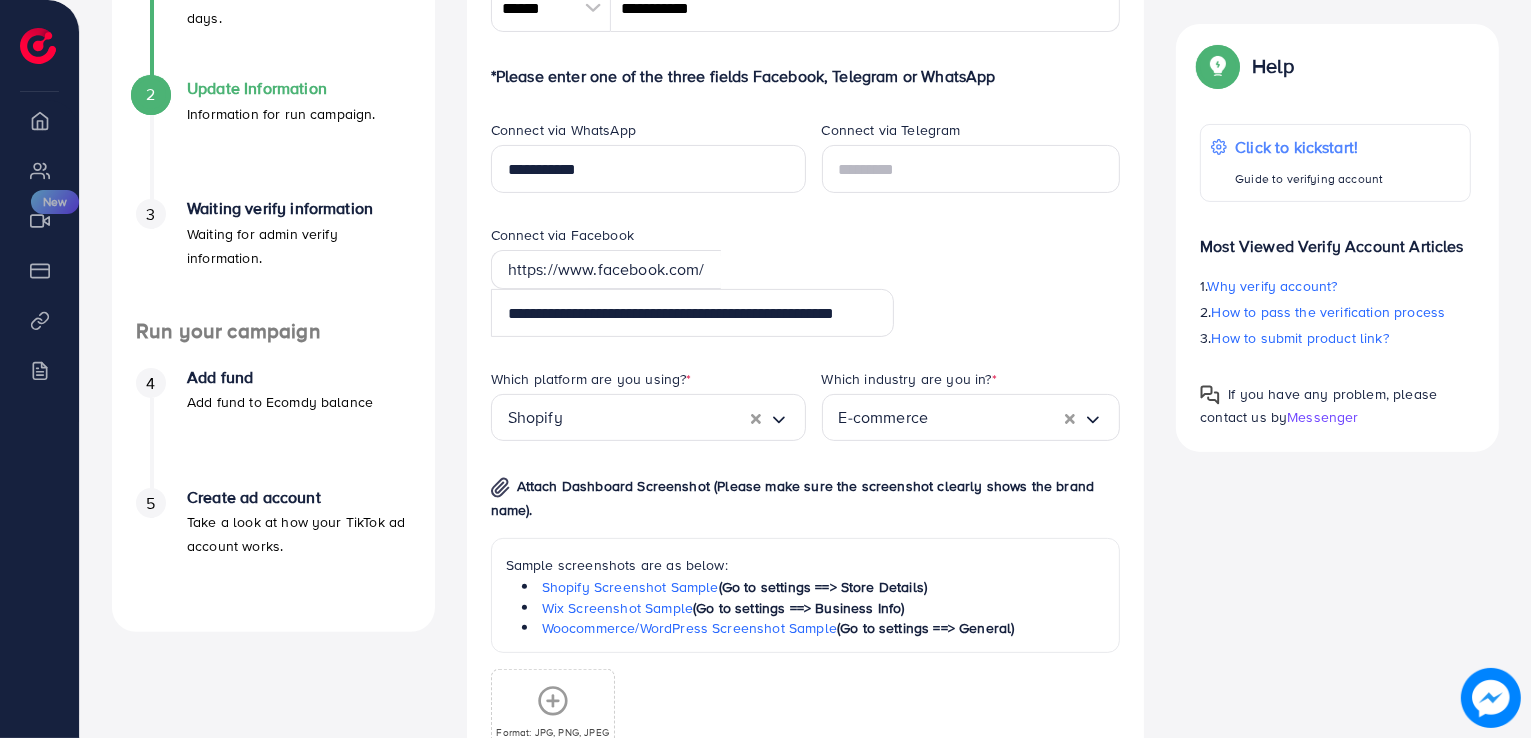 click on "5   Create ad account   Take a look at how your TikTok ad account works." at bounding box center (273, 548) 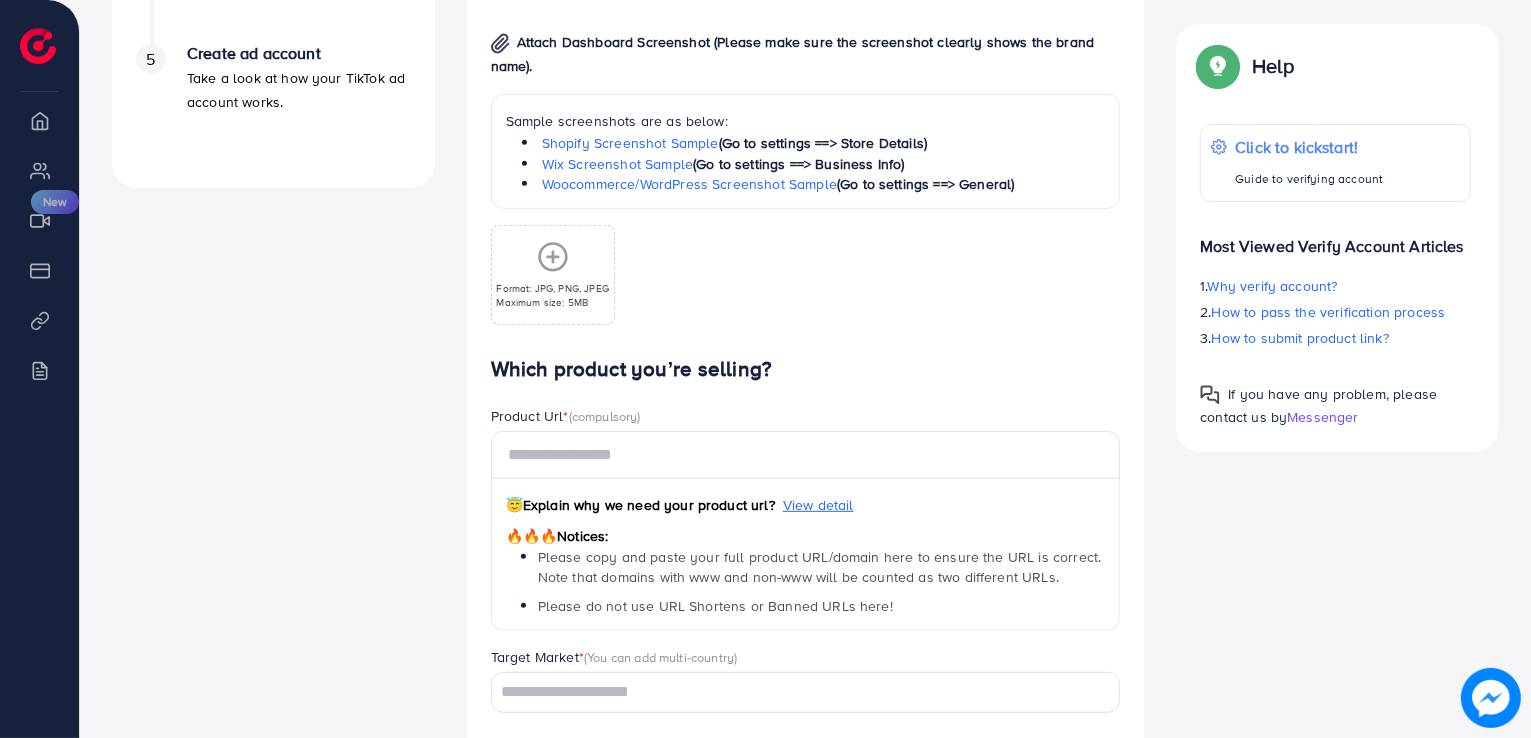 scroll, scrollTop: 808, scrollLeft: 0, axis: vertical 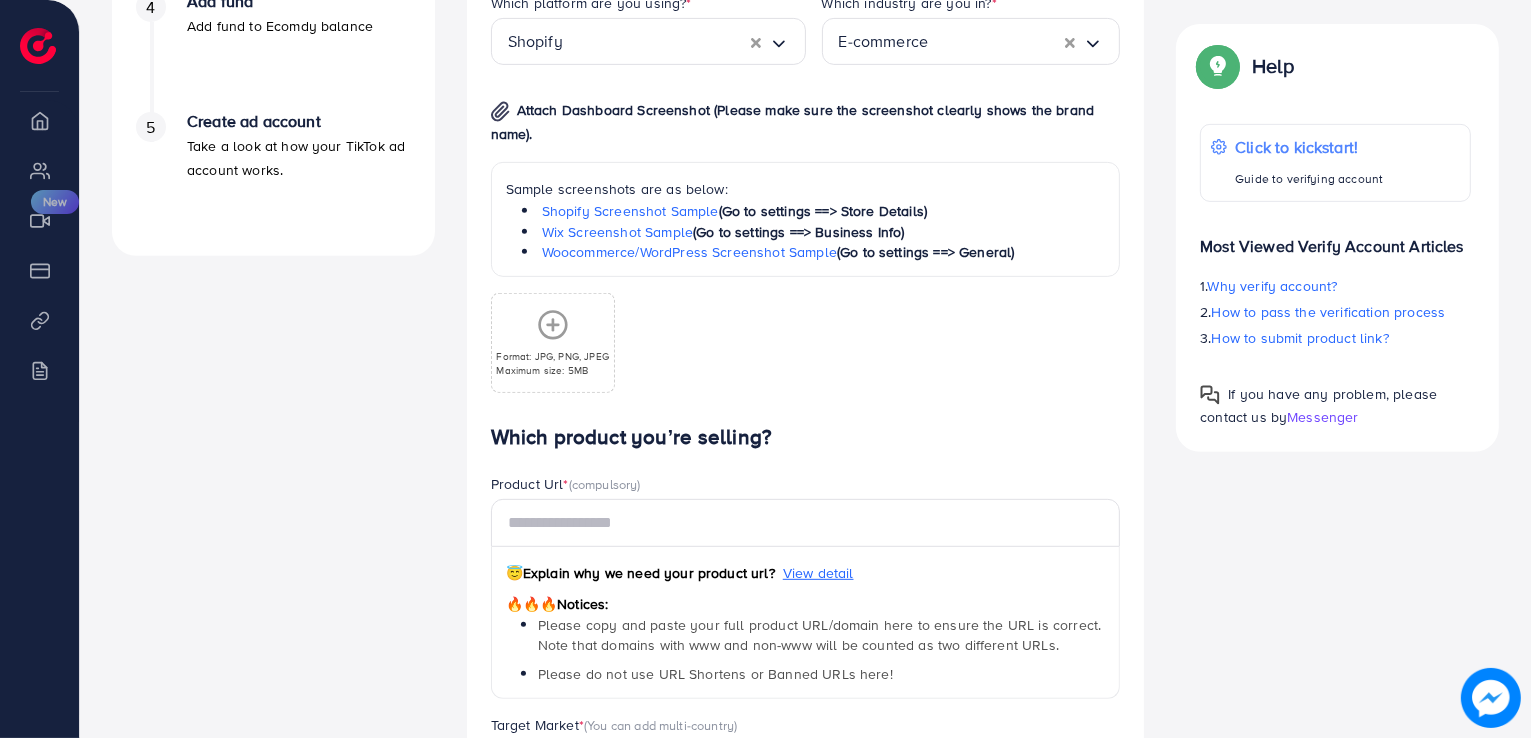 click on "Which product you’re selling?" at bounding box center (806, 437) 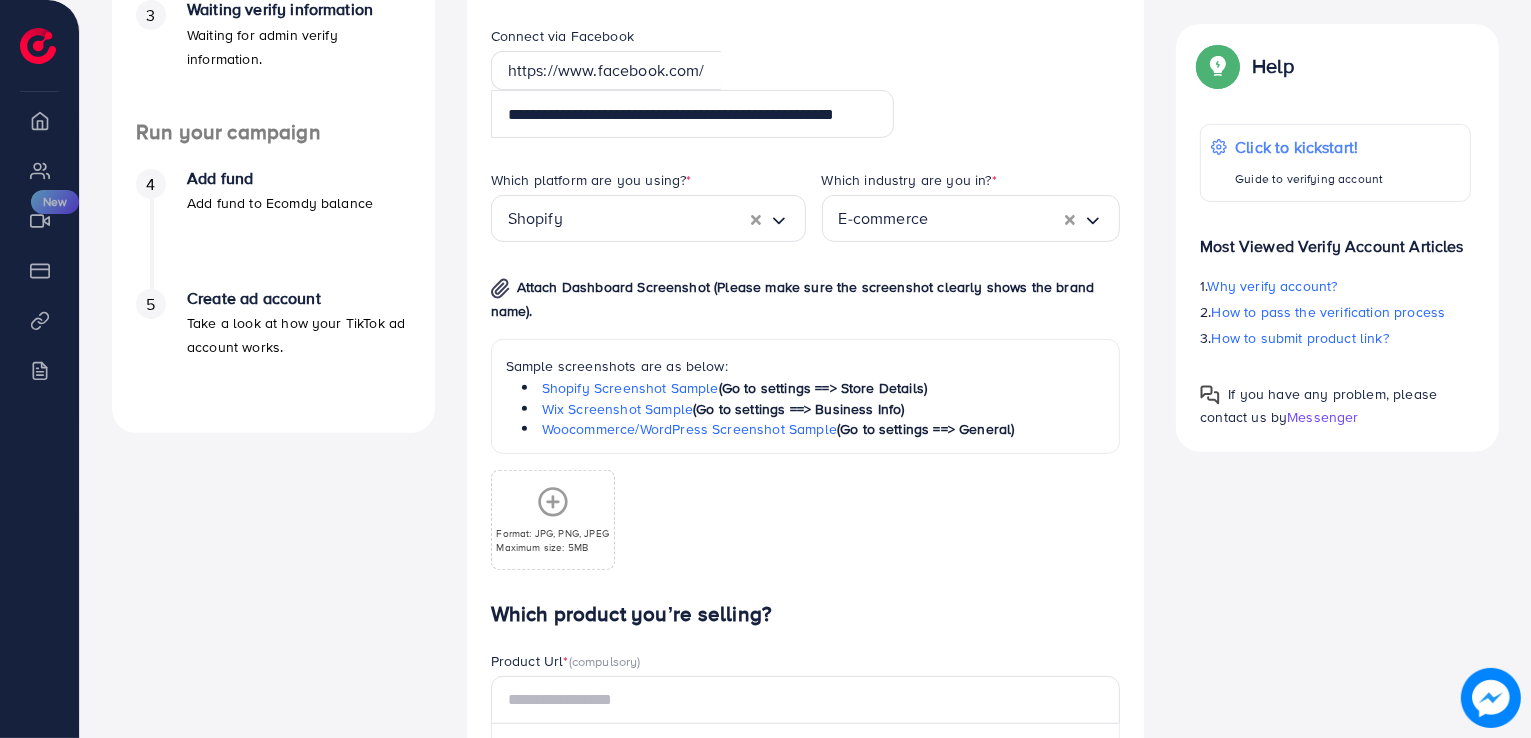 scroll, scrollTop: 596, scrollLeft: 0, axis: vertical 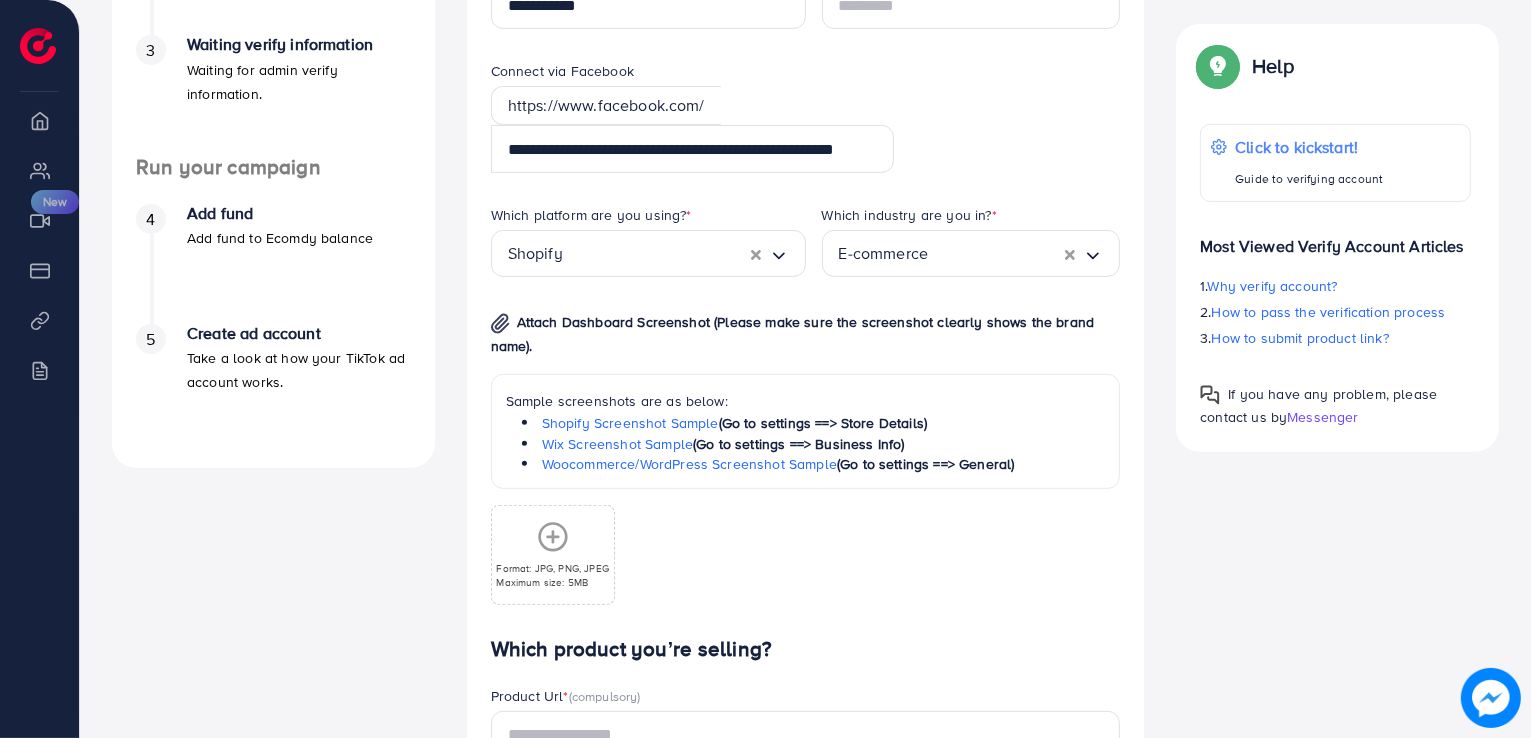 click on "A quick setup guide for your business.   Get started   Active 14 days free trial   FREE 1 ad account in the first 14 days.   2   Update Information   Information for run campaign.   3   Waiting verify information   Waiting for admin verify information.   Run your campaign   4   Add fund   Add fund to Ecomdy balance   5   Create ad account   Take a look at how your TikTok ad account works.  A quick setup guide for your business.  Update Information   Information for run campaign.   Verify information   Providing your contact information can help us contact you to assist you better.   *The verification process will be rejected if your personal contact is invalid   Phone Number  * [PHONE] A B C D E F G H I J K L M N O P Q R S T U V W X Y Z search no result [COUNTRY] (‫[COUNTRY]‬) +92 [PHONE]  *Please enter one of the three fields Facebook, Telegram or WhatsApp   Connect via WhatsApp  [PHONE]  Connect via Telegram   Connect via Facebook  https://www.facebook.com/  Loading..." at bounding box center (805, 412) 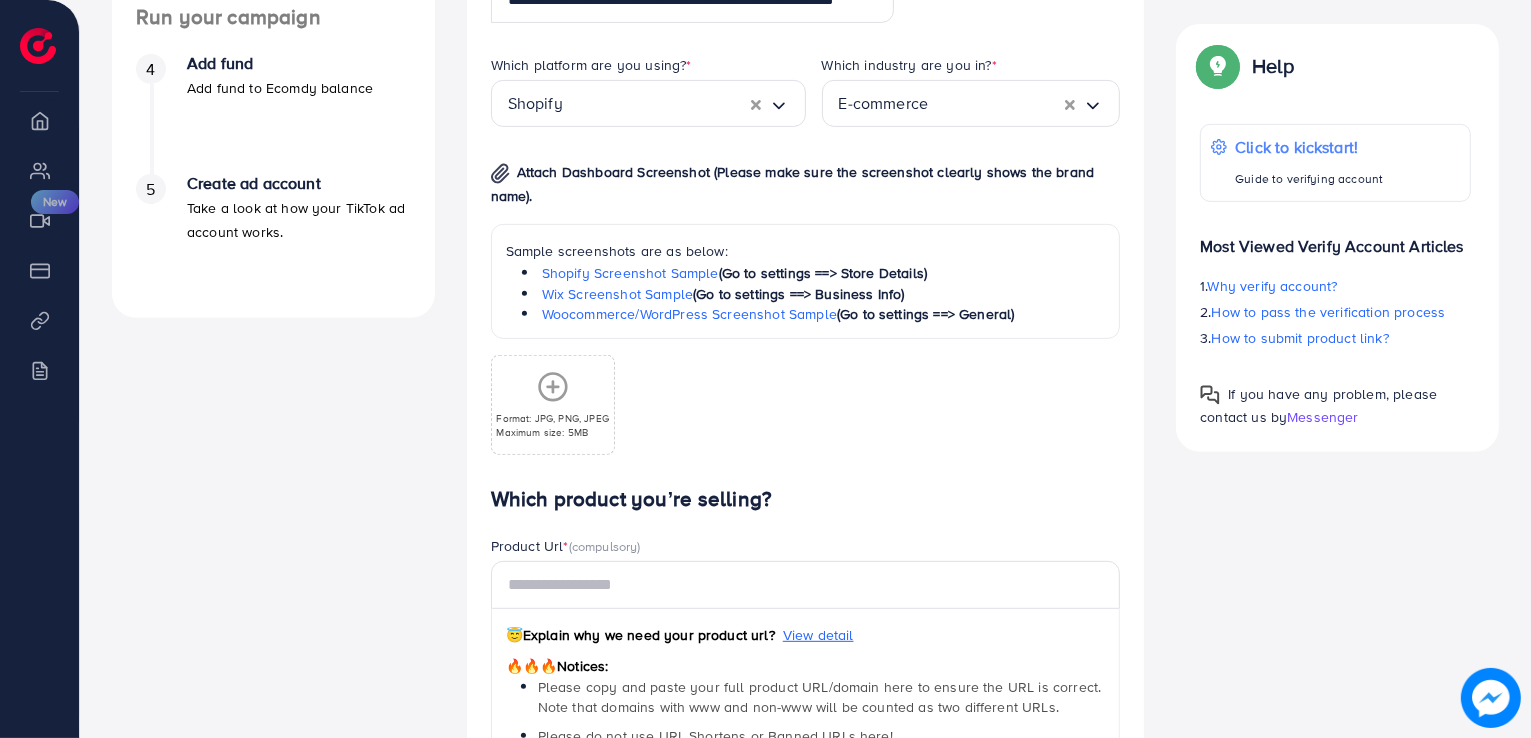 scroll, scrollTop: 763, scrollLeft: 0, axis: vertical 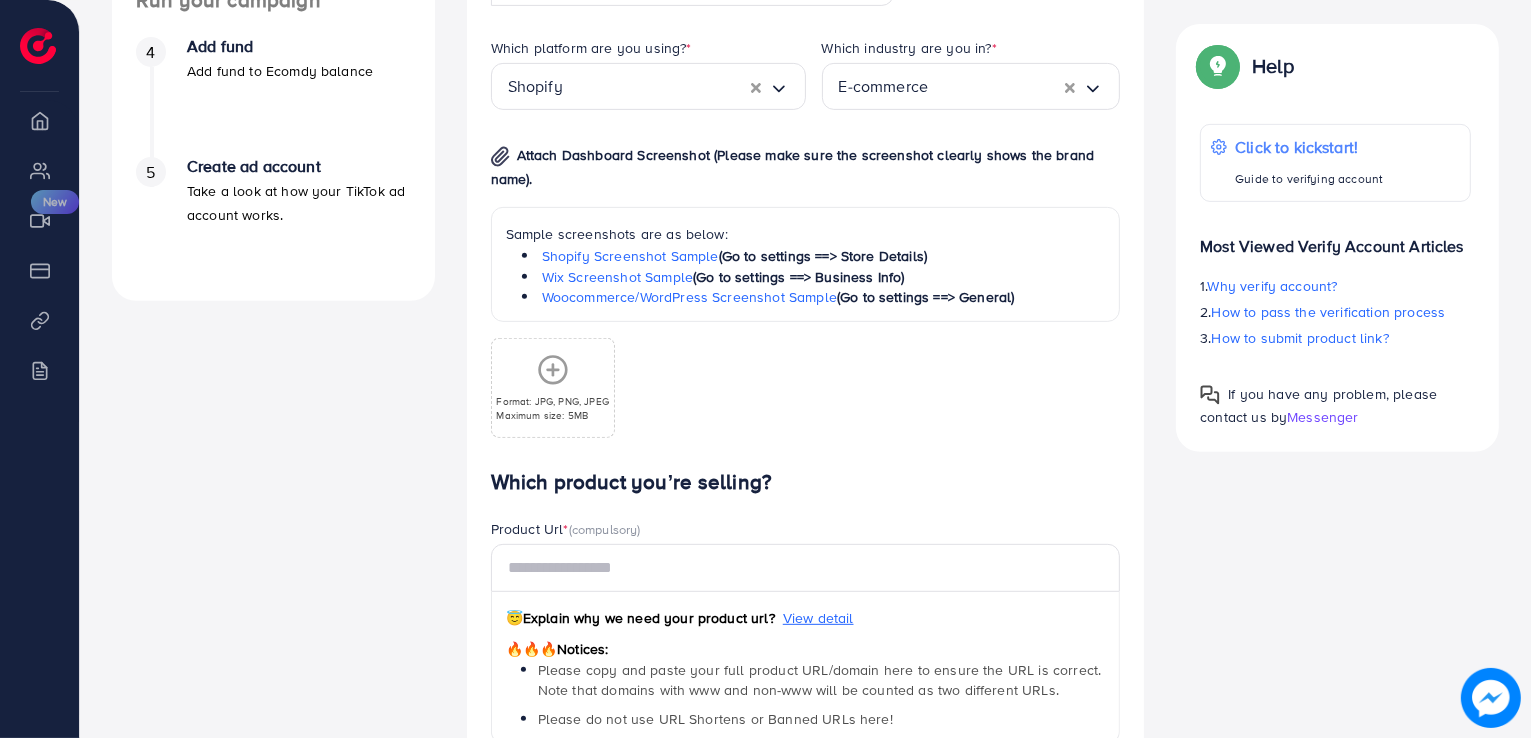drag, startPoint x: 768, startPoint y: 453, endPoint x: 696, endPoint y: 446, distance: 72.33948 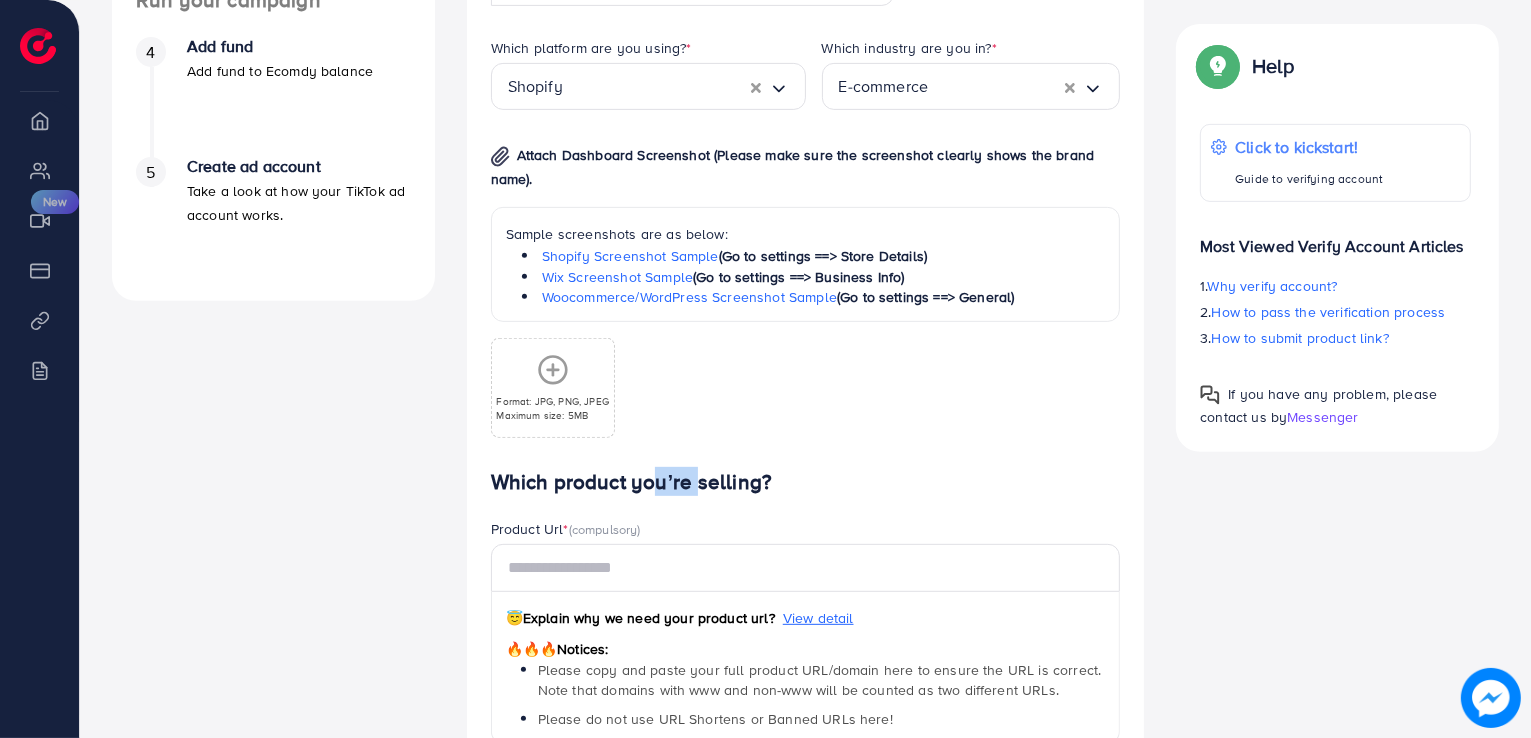 drag, startPoint x: 686, startPoint y: 446, endPoint x: 637, endPoint y: 440, distance: 49.365982 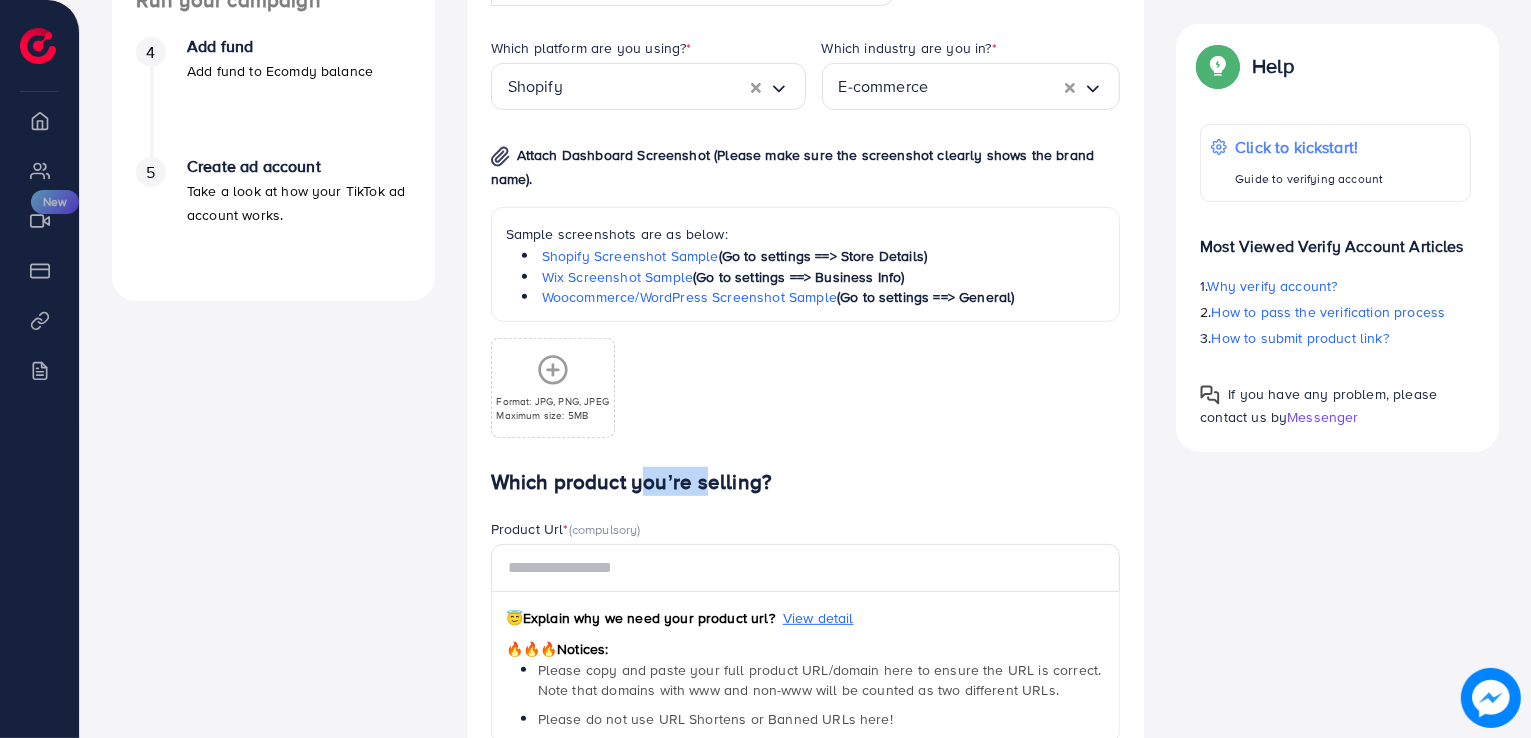 click on "Which product you’re selling?" at bounding box center [806, 482] 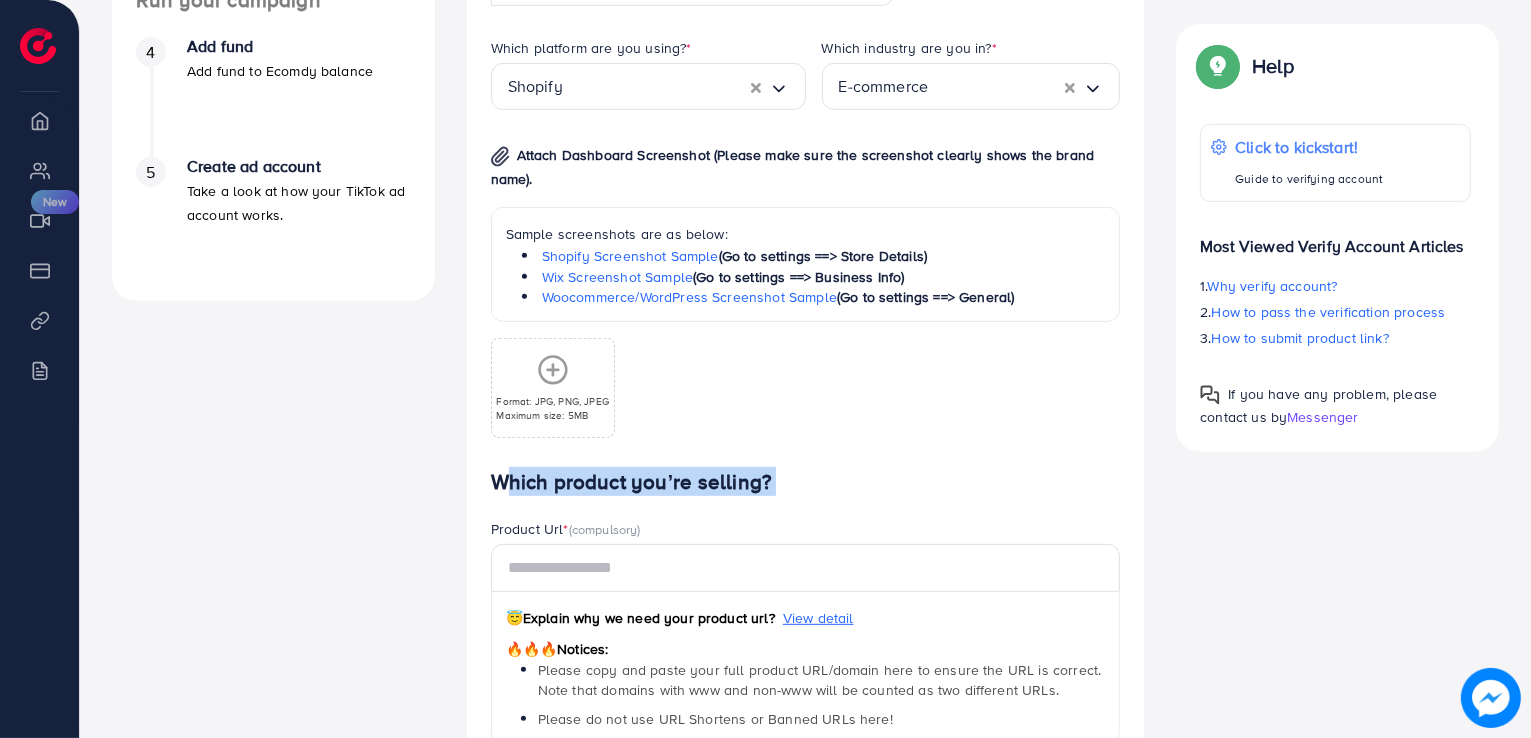 click on "Which product you’re selling?" at bounding box center [806, 482] 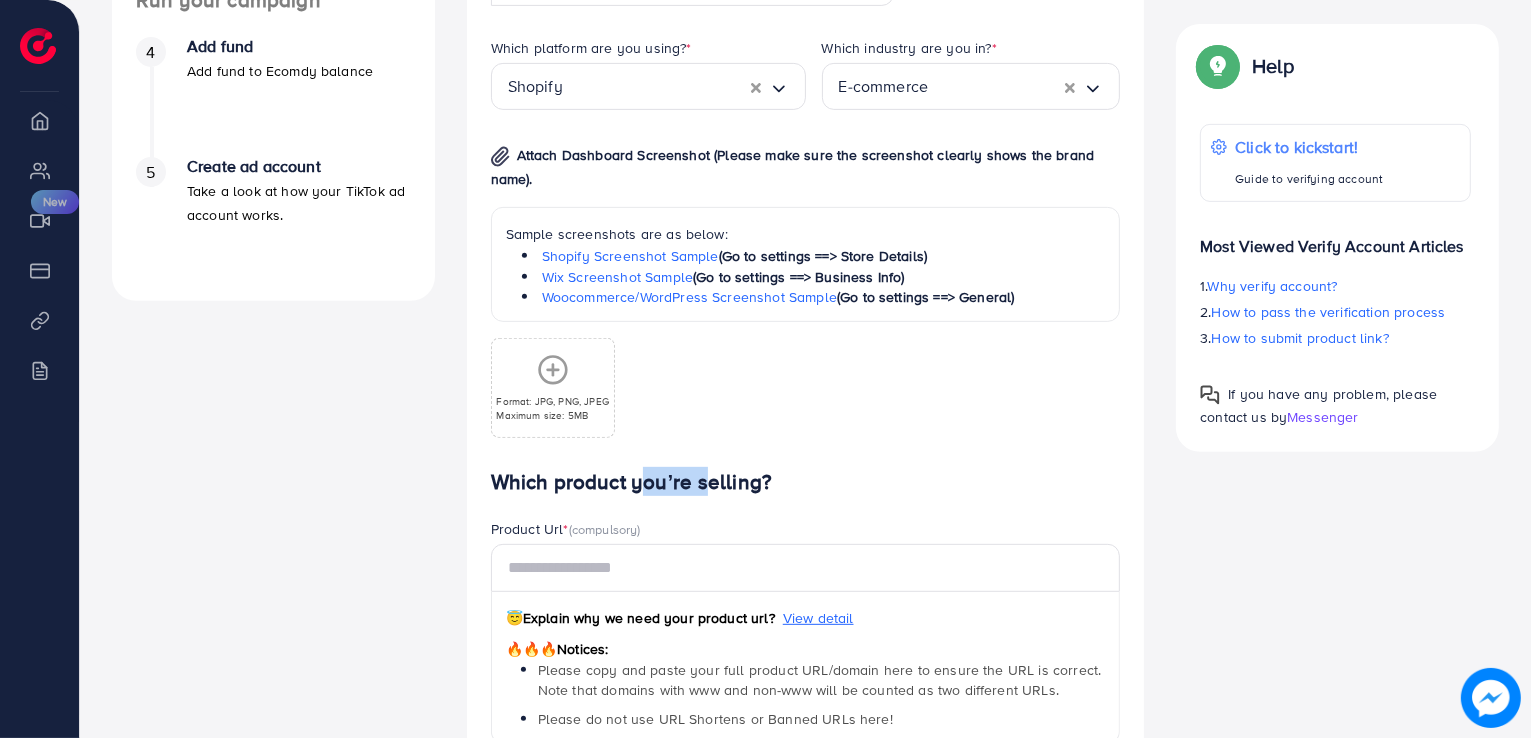 click on "Which product you’re selling?" at bounding box center (806, 482) 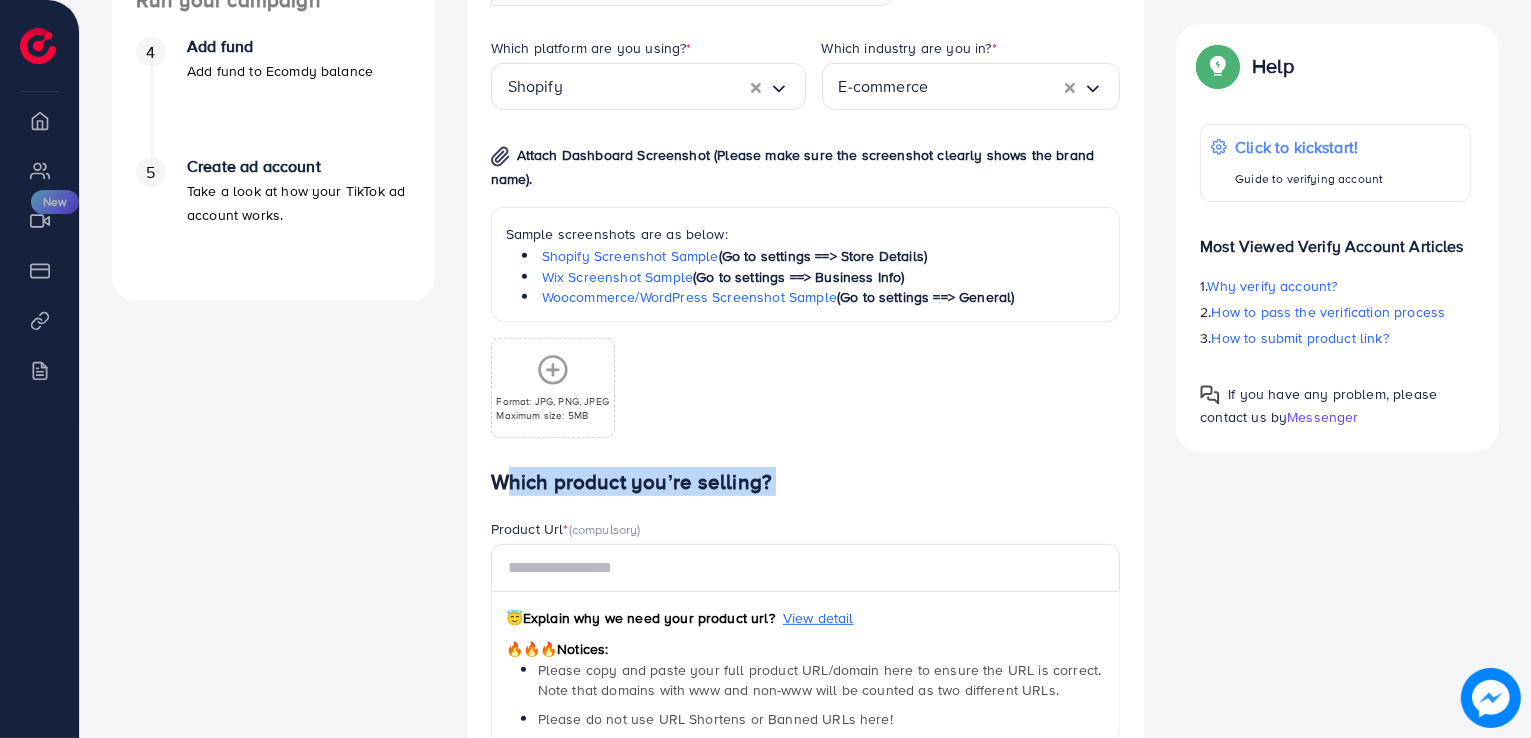 click on "Which product you’re selling?" at bounding box center [806, 482] 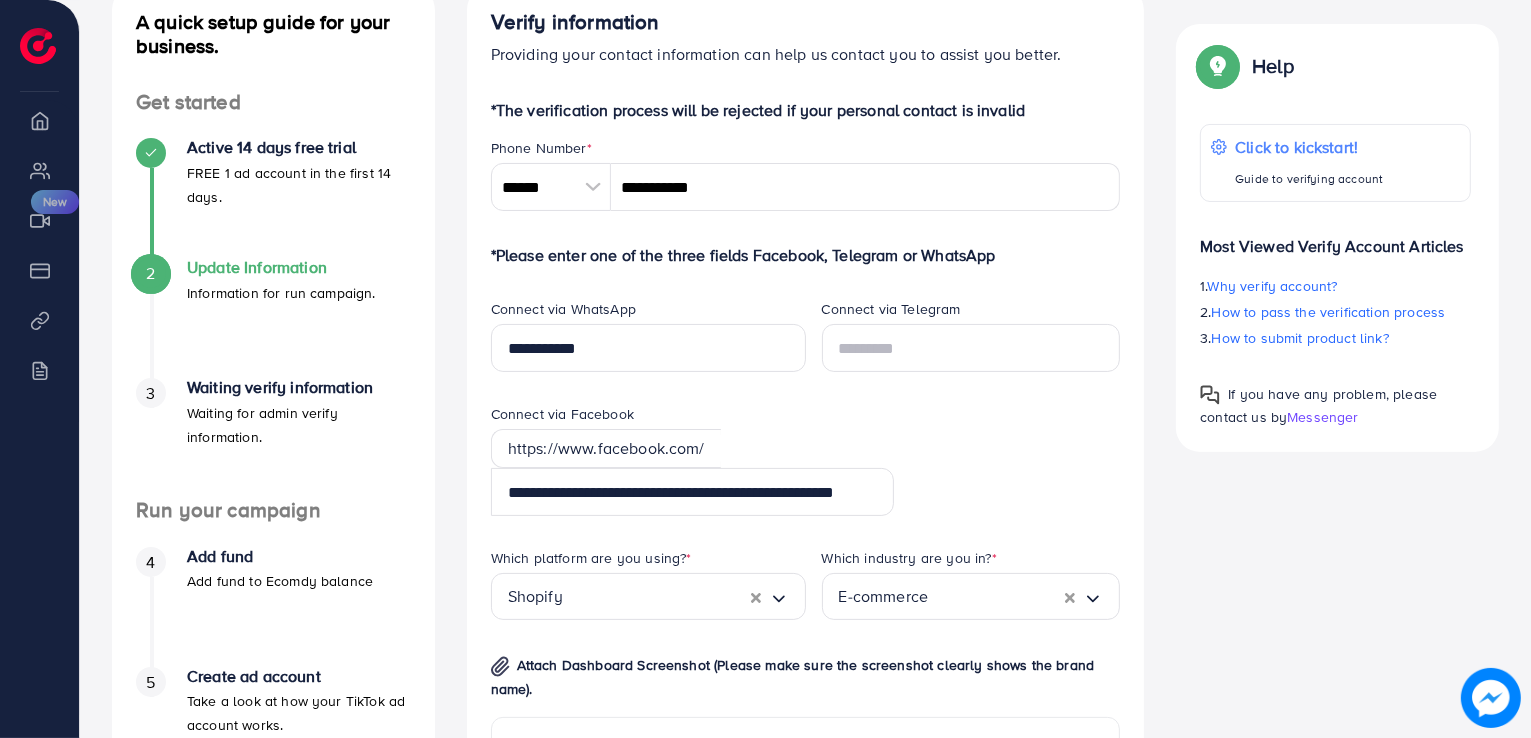 scroll, scrollTop: 252, scrollLeft: 0, axis: vertical 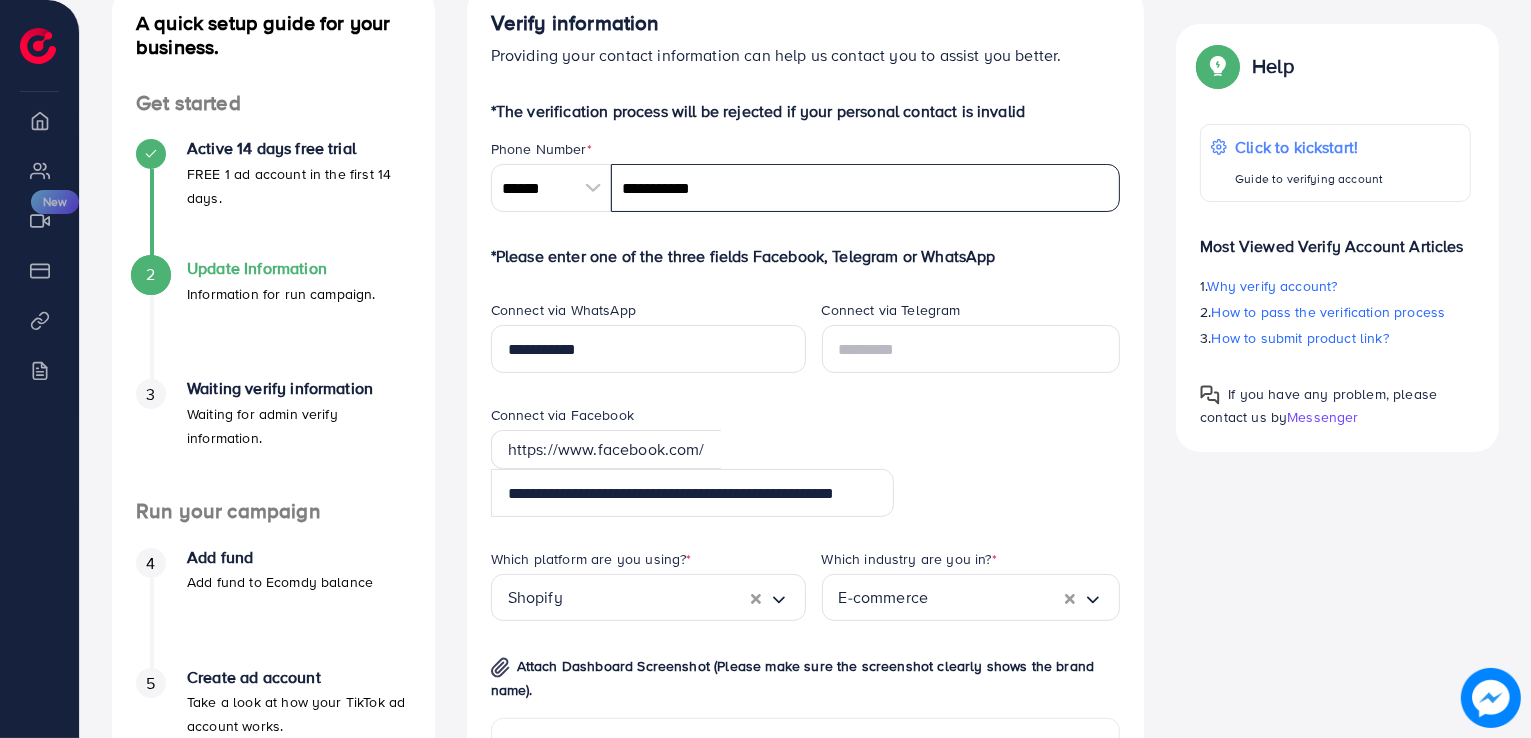 click on "**********" at bounding box center [866, 188] 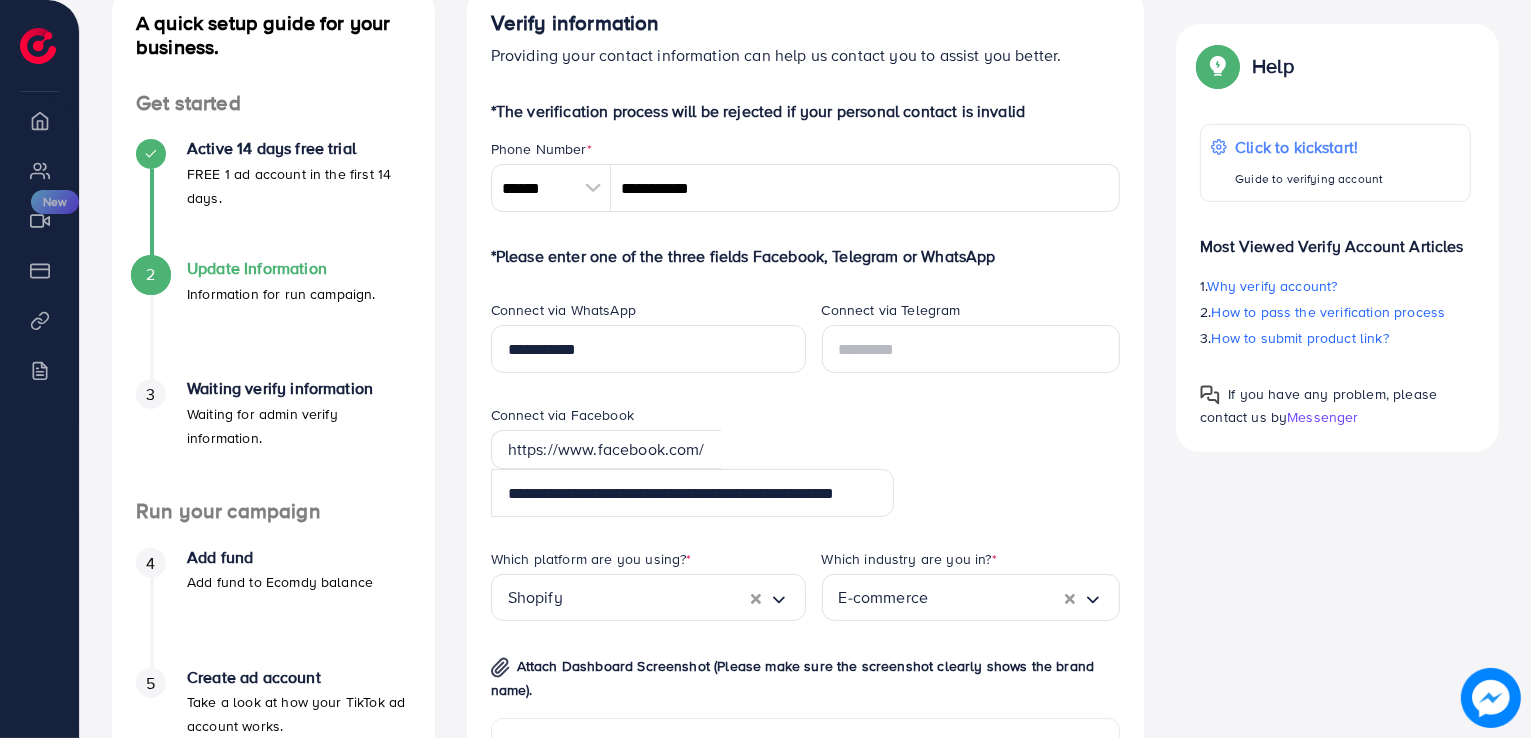 click on "*The verification process will be rejected if your personal contact is invalid   Phone Number  * [PHONE] A B C D E F G H I J K L M N O P Q R S T U V W X Y Z search no result [COUNTRY] (‫[COUNTRY]‬) +92 [PHONE]  *Please enter one of the three fields Facebook, Telegram or WhatsApp   Connect via WhatsApp  [PHONE]  Connect via Telegram   Connect via Facebook  https://www.facebook.com/  Which platform are you using?  *
Shopify
Loading...      Which industry are you in?  *
E-commerce
Loading...     Attach Dashboard Screenshot (Please make sure the screenshot clearly shows the brand name).  Sample screenshots are as below:   Shopify Screenshot Sample   (Go to settings ==> Store Details)   Wix Screenshot Sample   (Go to settings ==> Business Info)   Woocommerce/WordPress Screenshot Sample   (Go to settings ==> General)   Format: JPG, PNG, JPEG   Maximum size: 5MB  * 😇" at bounding box center (806, 800) 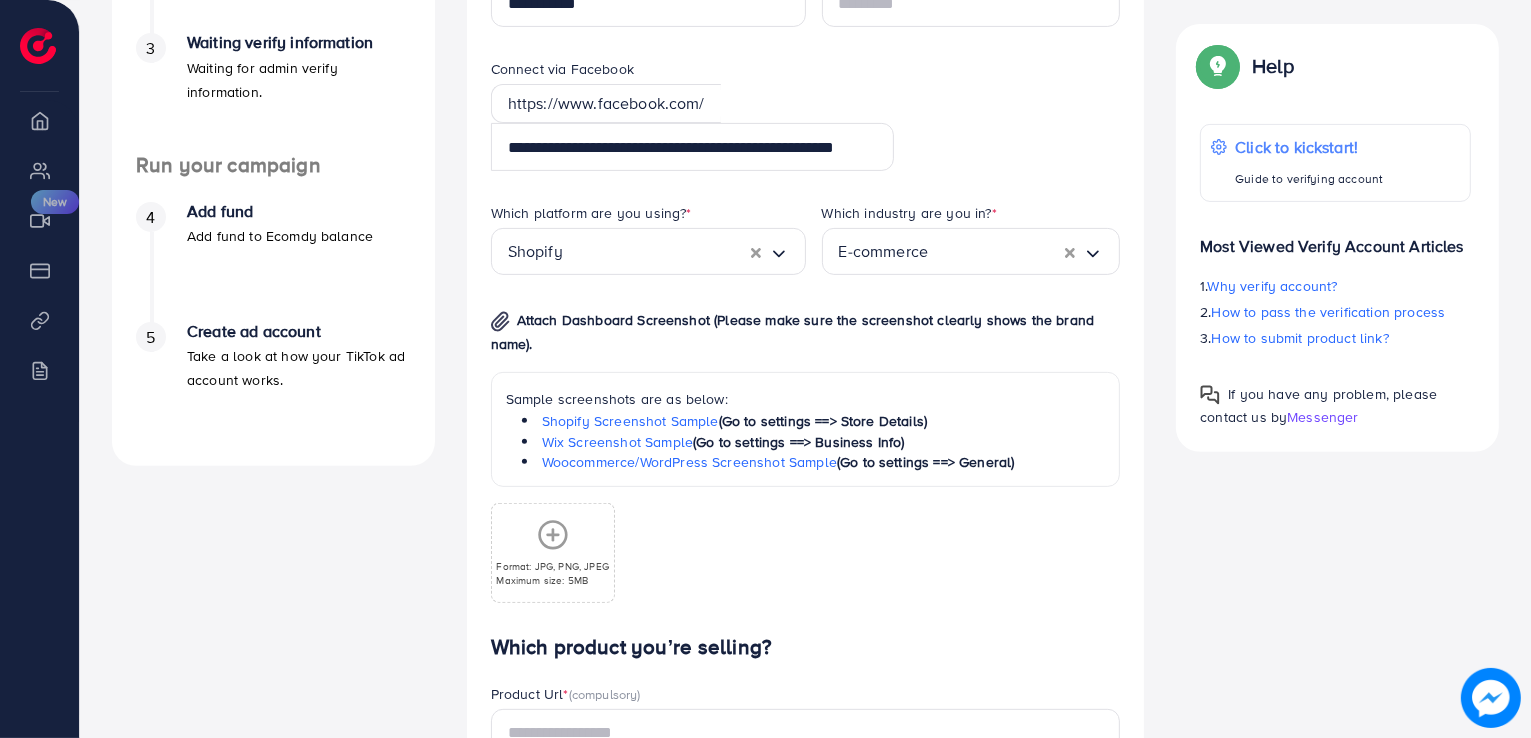 scroll, scrollTop: 620, scrollLeft: 0, axis: vertical 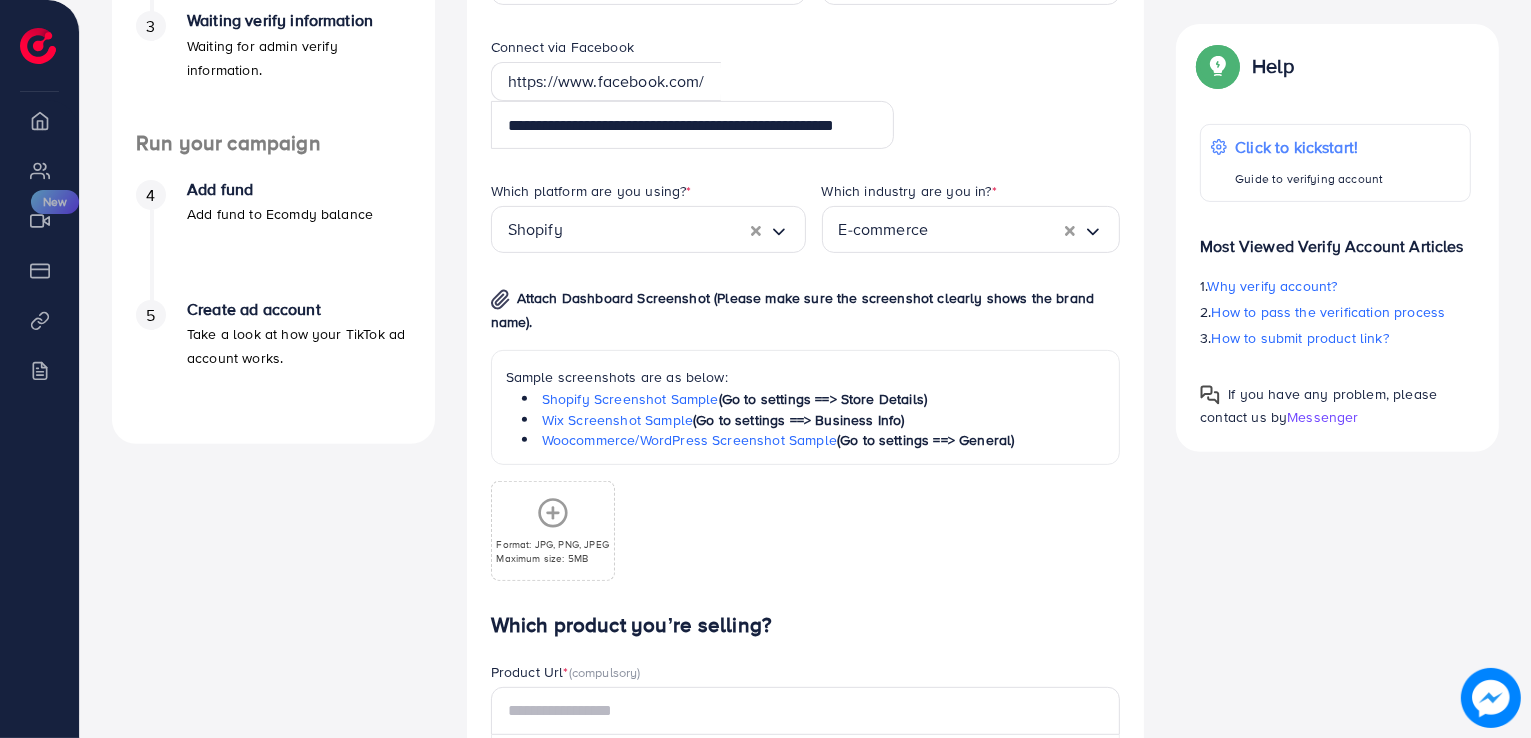 click on "Which product you’re selling?" at bounding box center [806, 625] 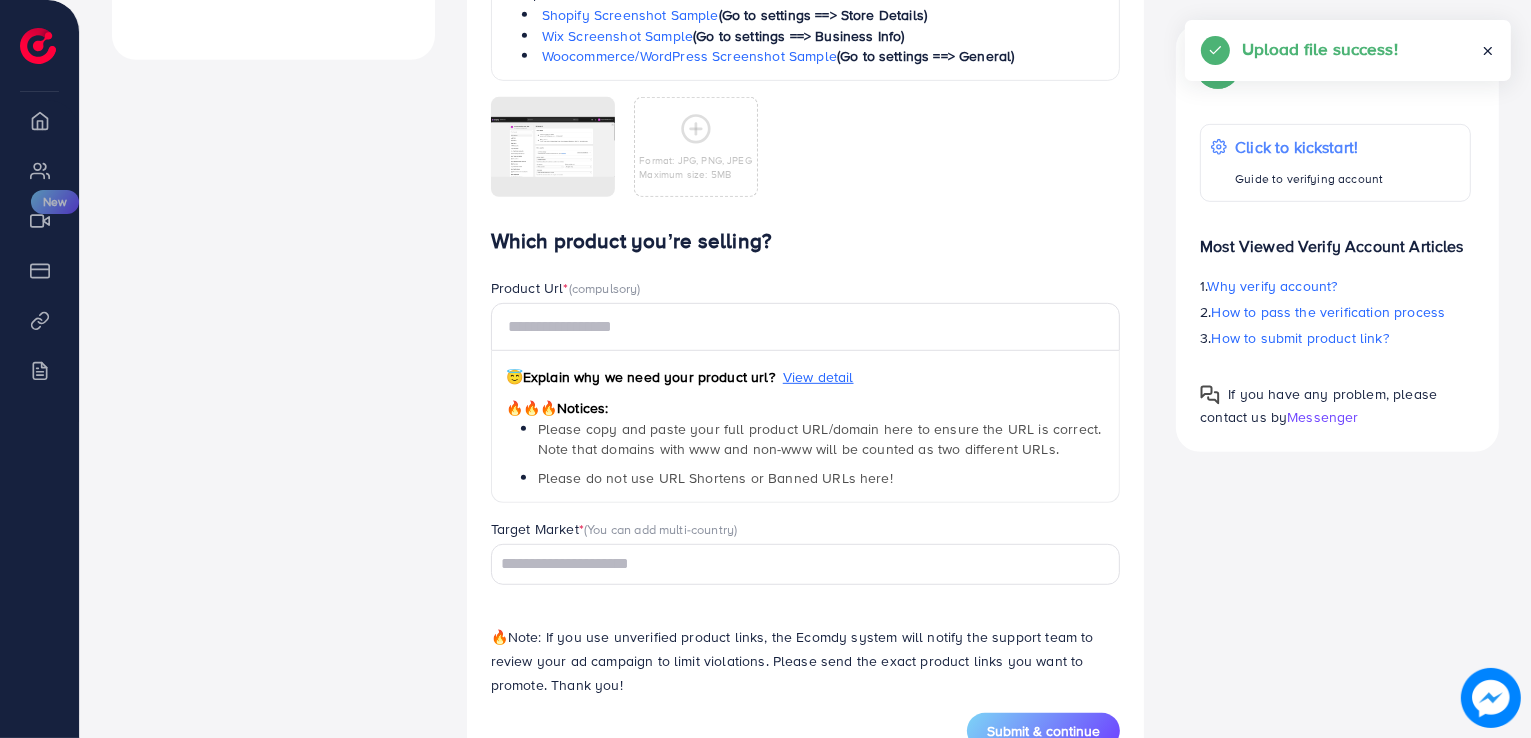 scroll, scrollTop: 1031, scrollLeft: 0, axis: vertical 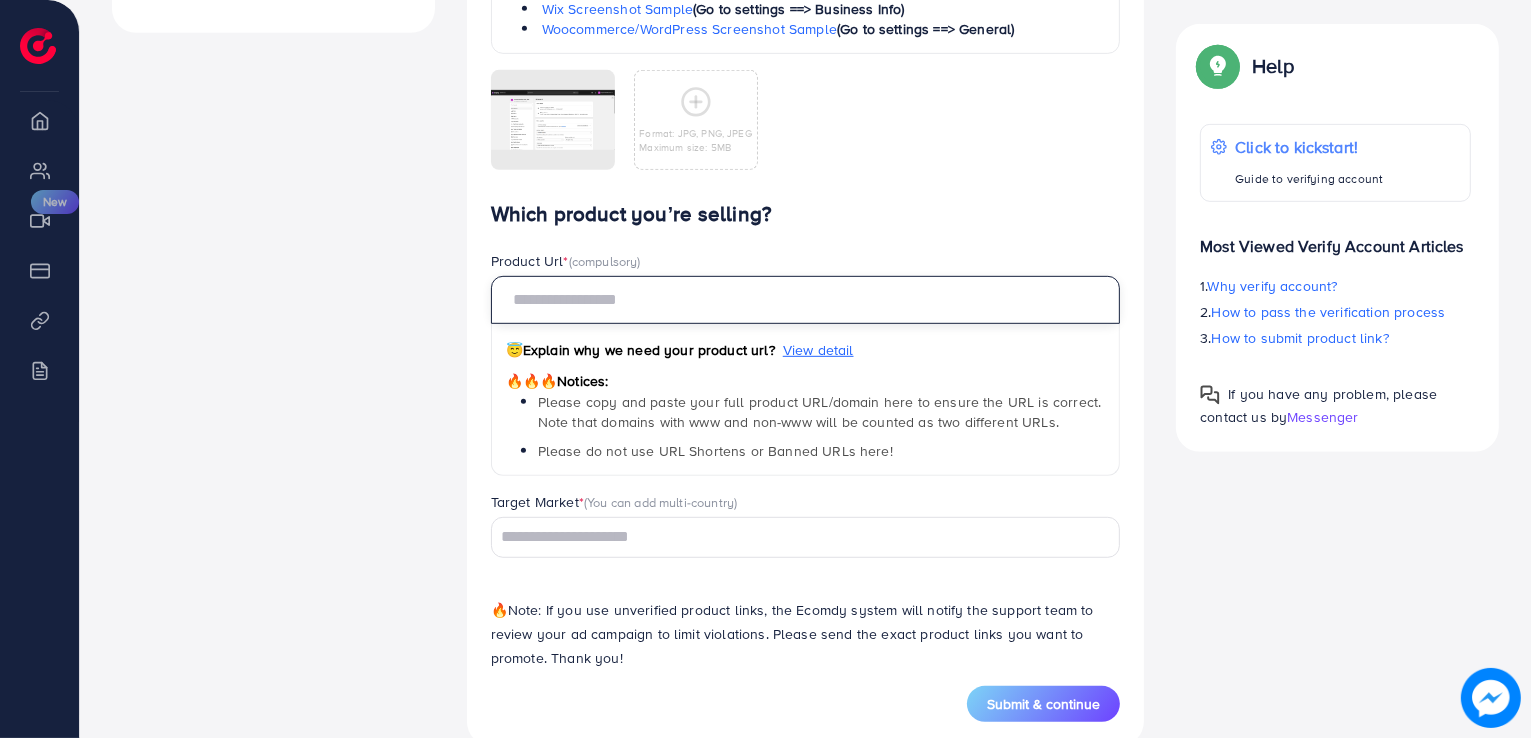 click at bounding box center [806, 300] 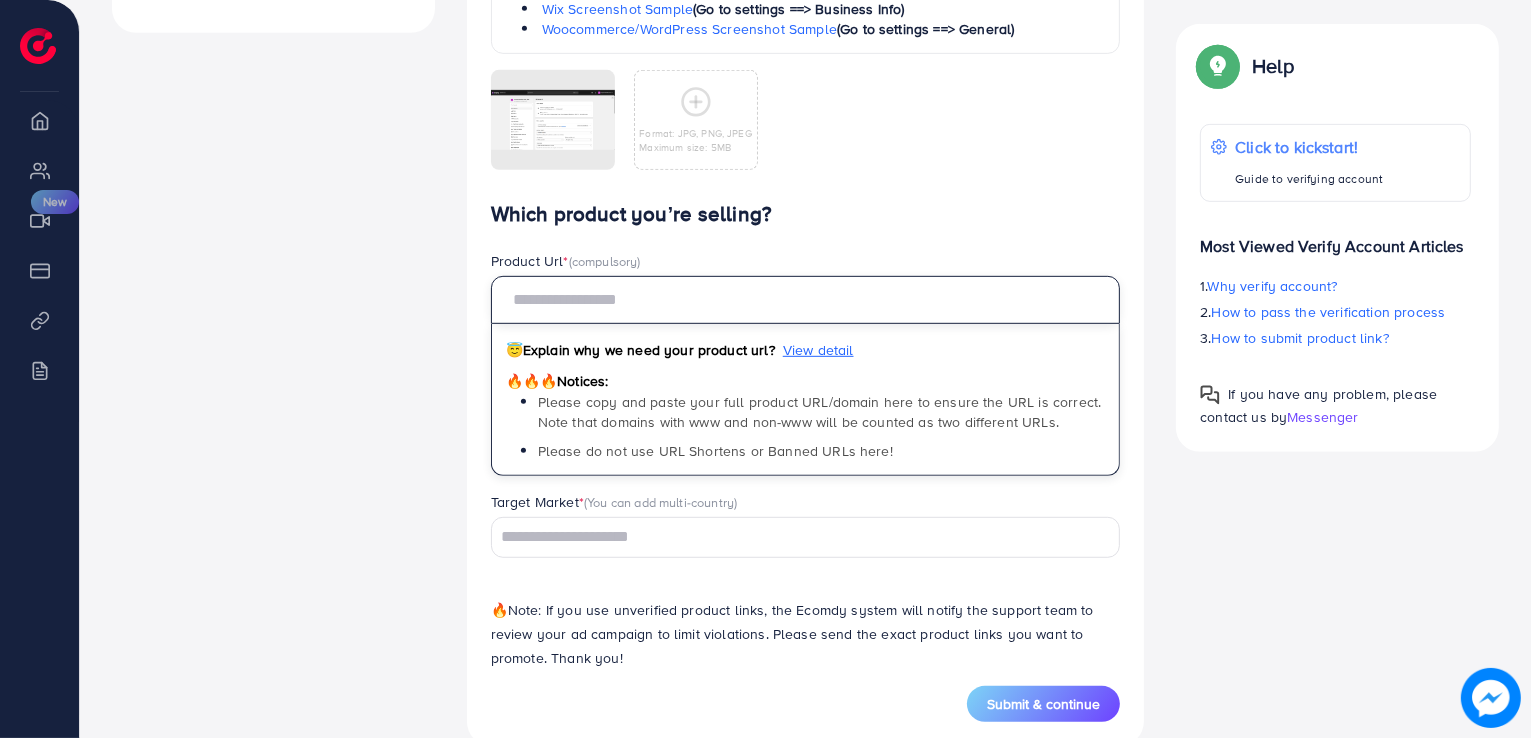 paste on "**********" 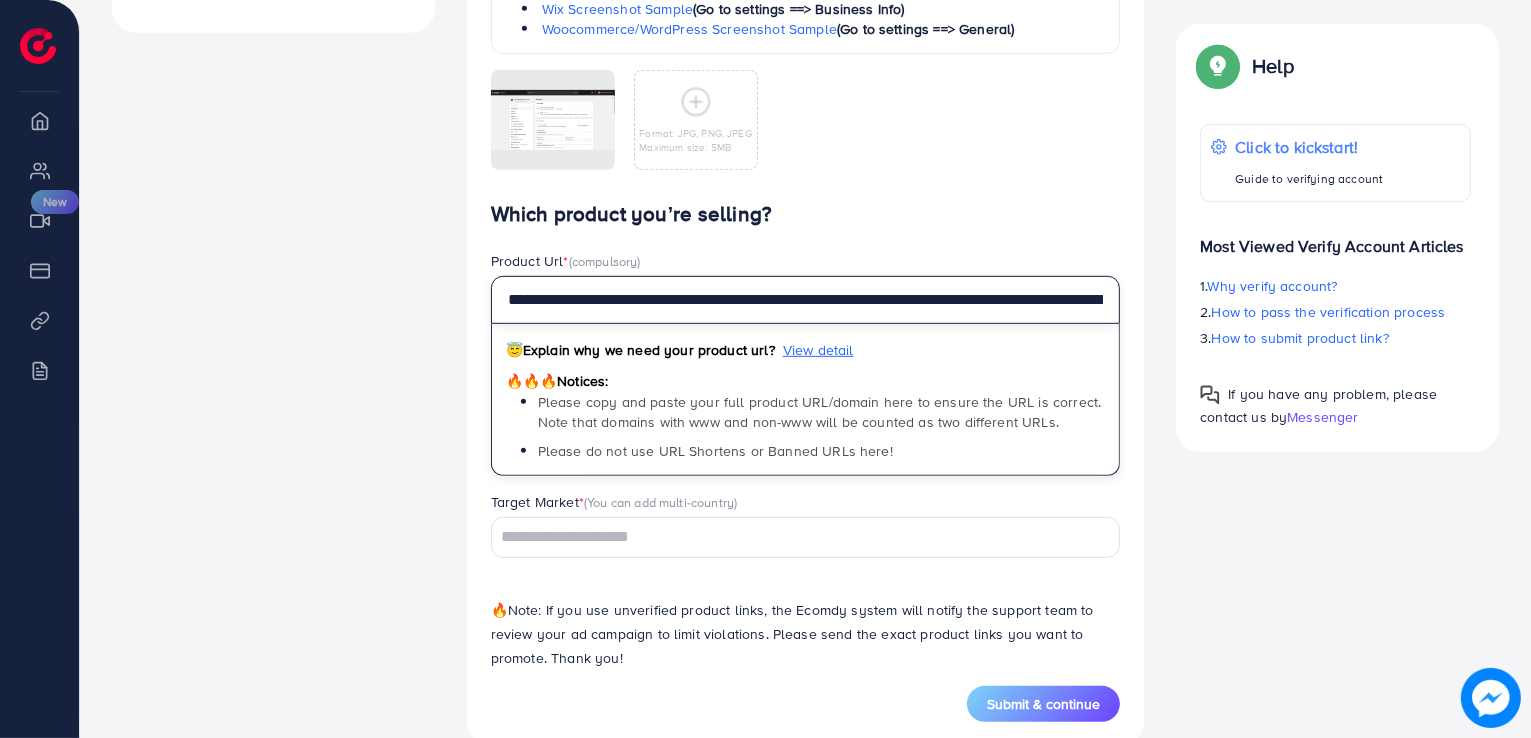 scroll, scrollTop: 0, scrollLeft: 289, axis: horizontal 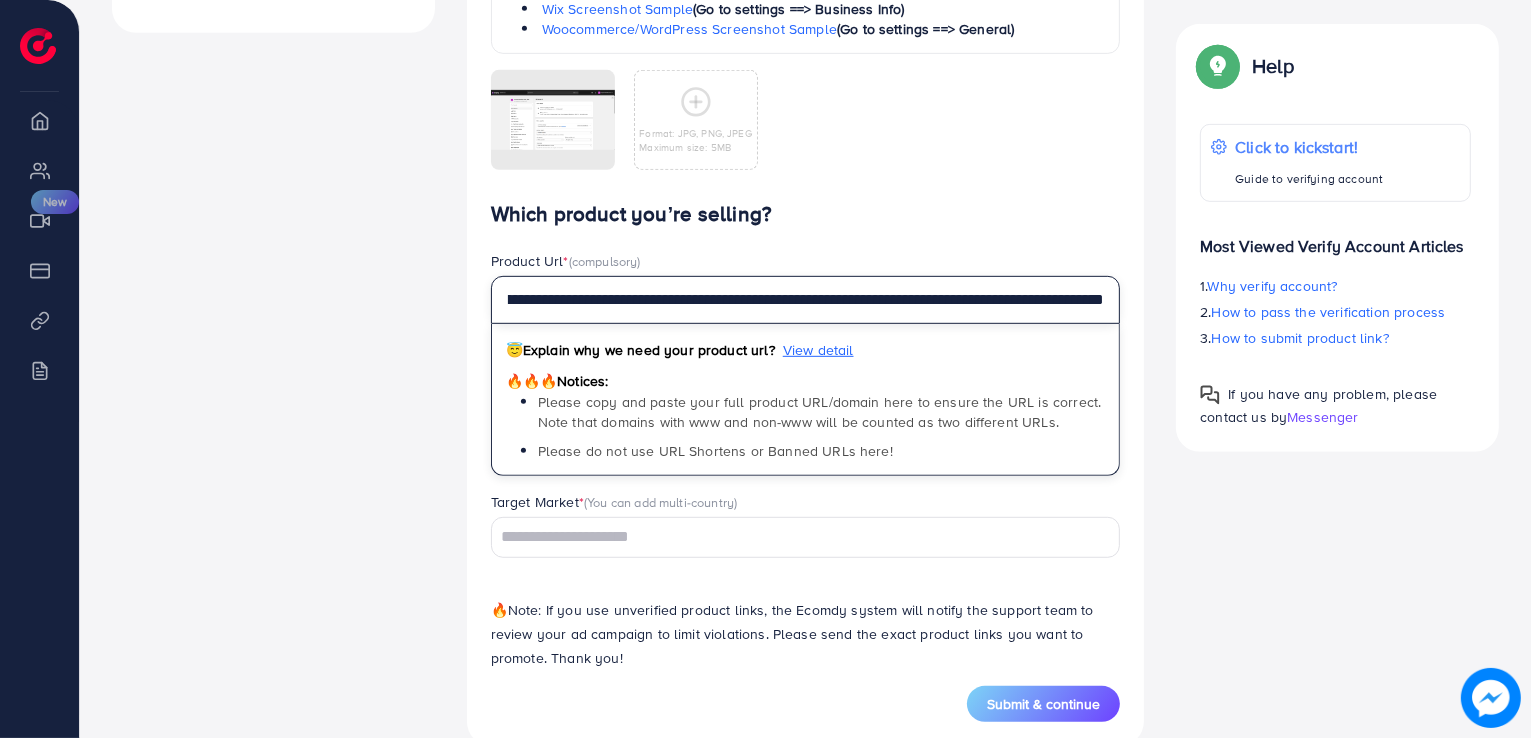 type on "**********" 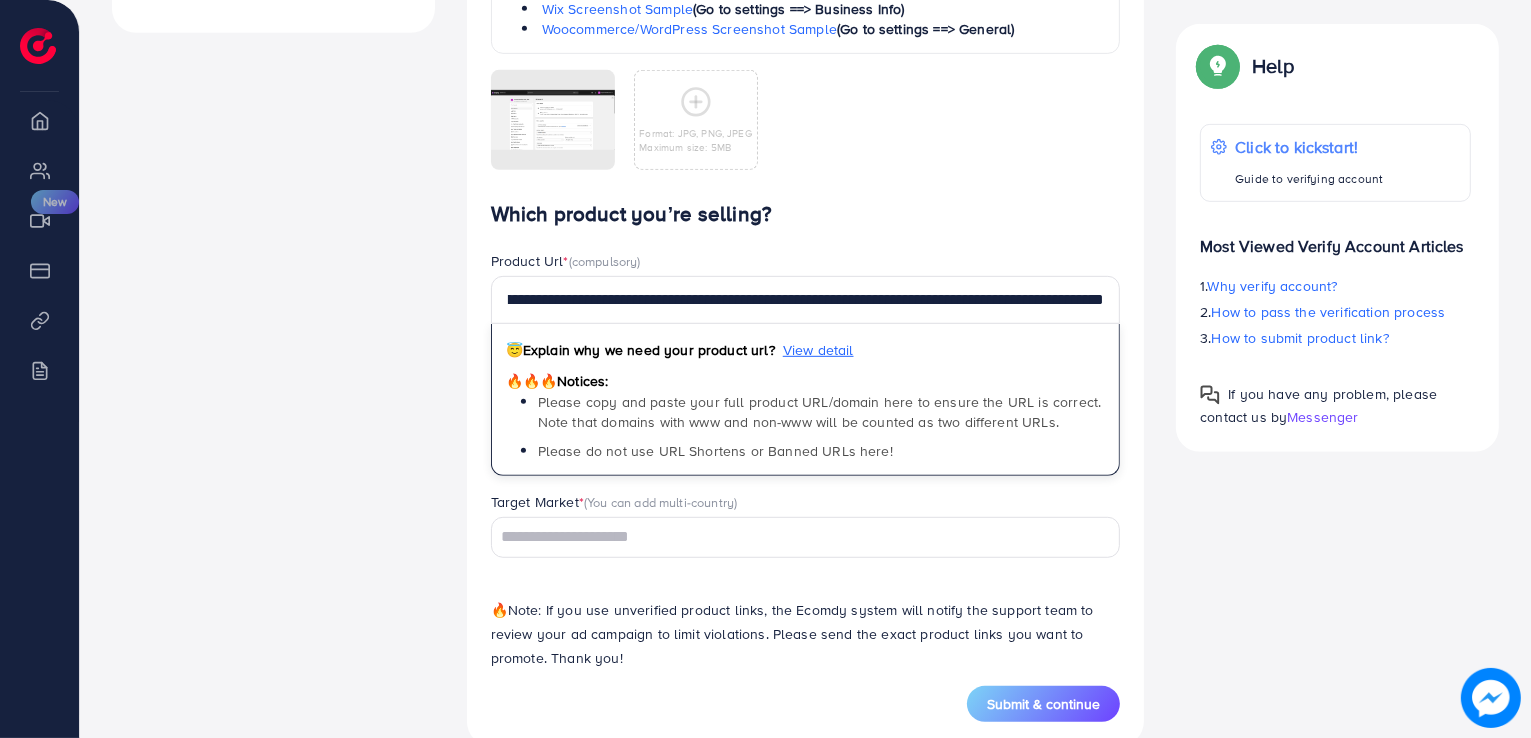 scroll, scrollTop: 0, scrollLeft: 0, axis: both 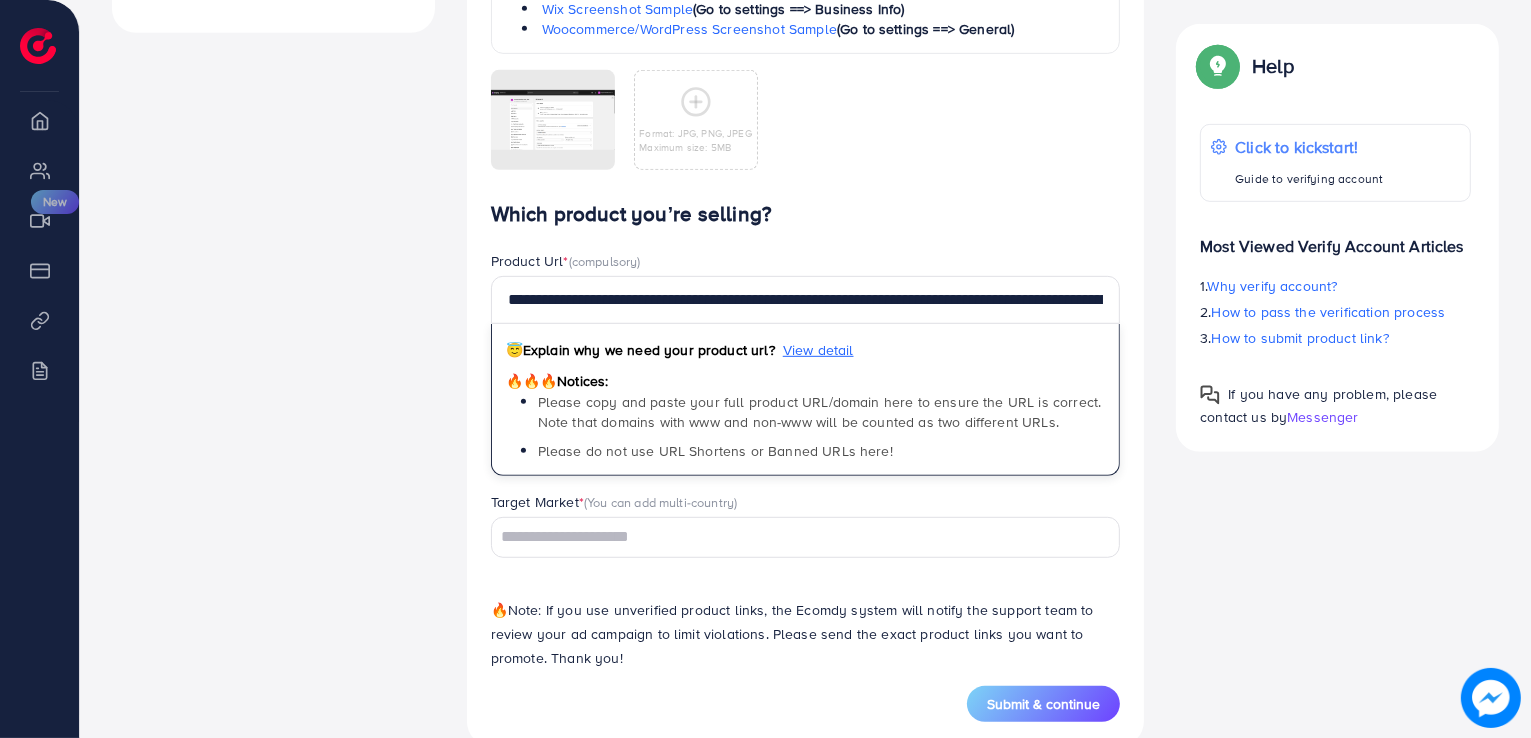 click on "Verify information   Providing your contact information can help us contact you to assist you better.   *The verification process will be rejected if your personal contact is invalid   Phone Number  * [PHONE] A B C D E F G H I J K L M N O P Q R S T U V W X Y Z search no result [COUNTRY] (‫[COUNTRY]‬) +92 [PHONE]  *Please enter one of the three fields Facebook, Telegram or WhatsApp   Connect via WhatsApp  [PHONE]  Connect via Telegram   Connect via Facebook  https://www.facebook.com/  Which platform are you using?  *
Shopify
Loading...      Which industry are you in?  *
E-commerce
Loading...     Attach Dashboard Screenshot (Please make sure the screenshot clearly shows the brand name).  Sample screenshots are as below:   Shopify Screenshot Sample   (Go to settings ==> Store Details)   Wix Screenshot Sample   (Go to settings ==> Business Info)   Maximum size: 5MB" at bounding box center [806, -23] 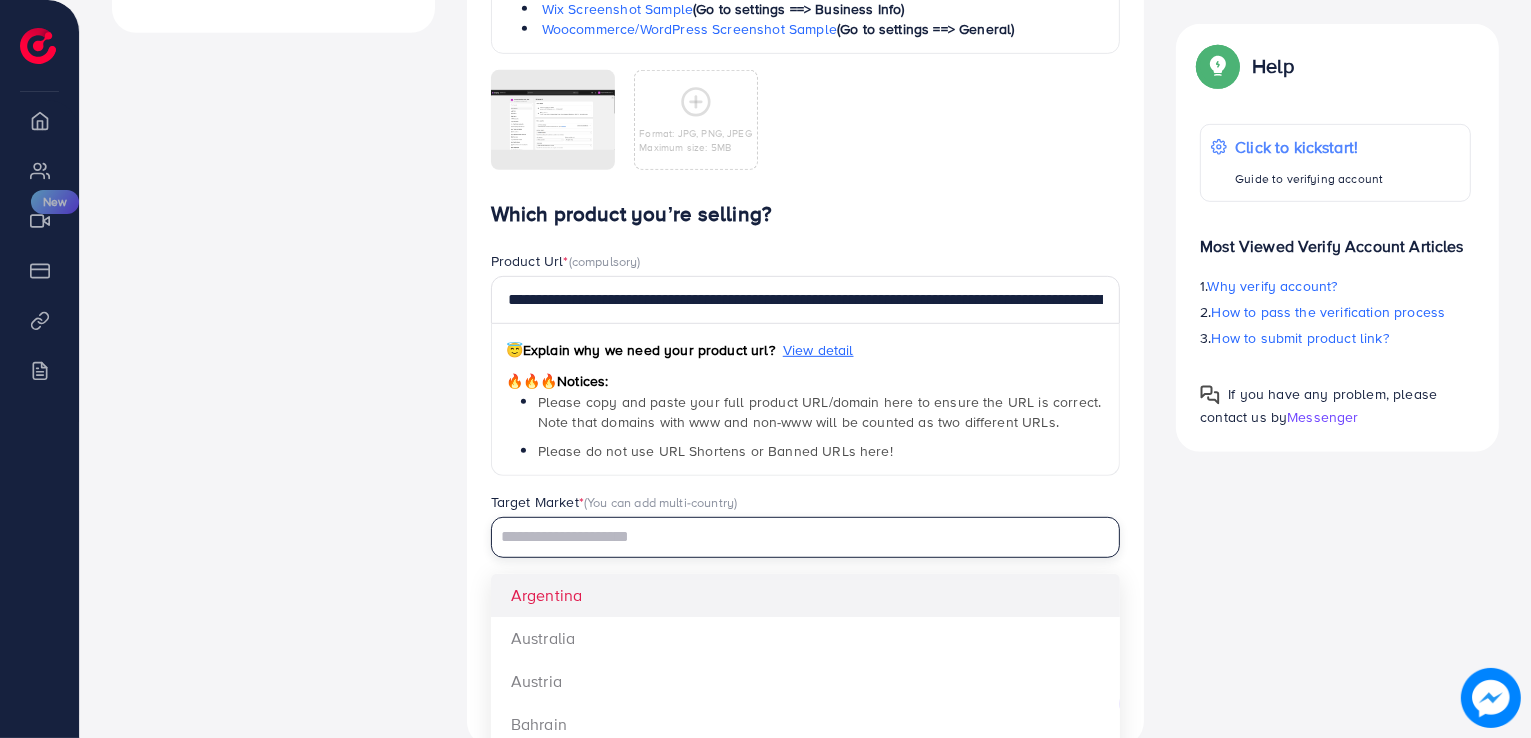 click at bounding box center [794, 537] 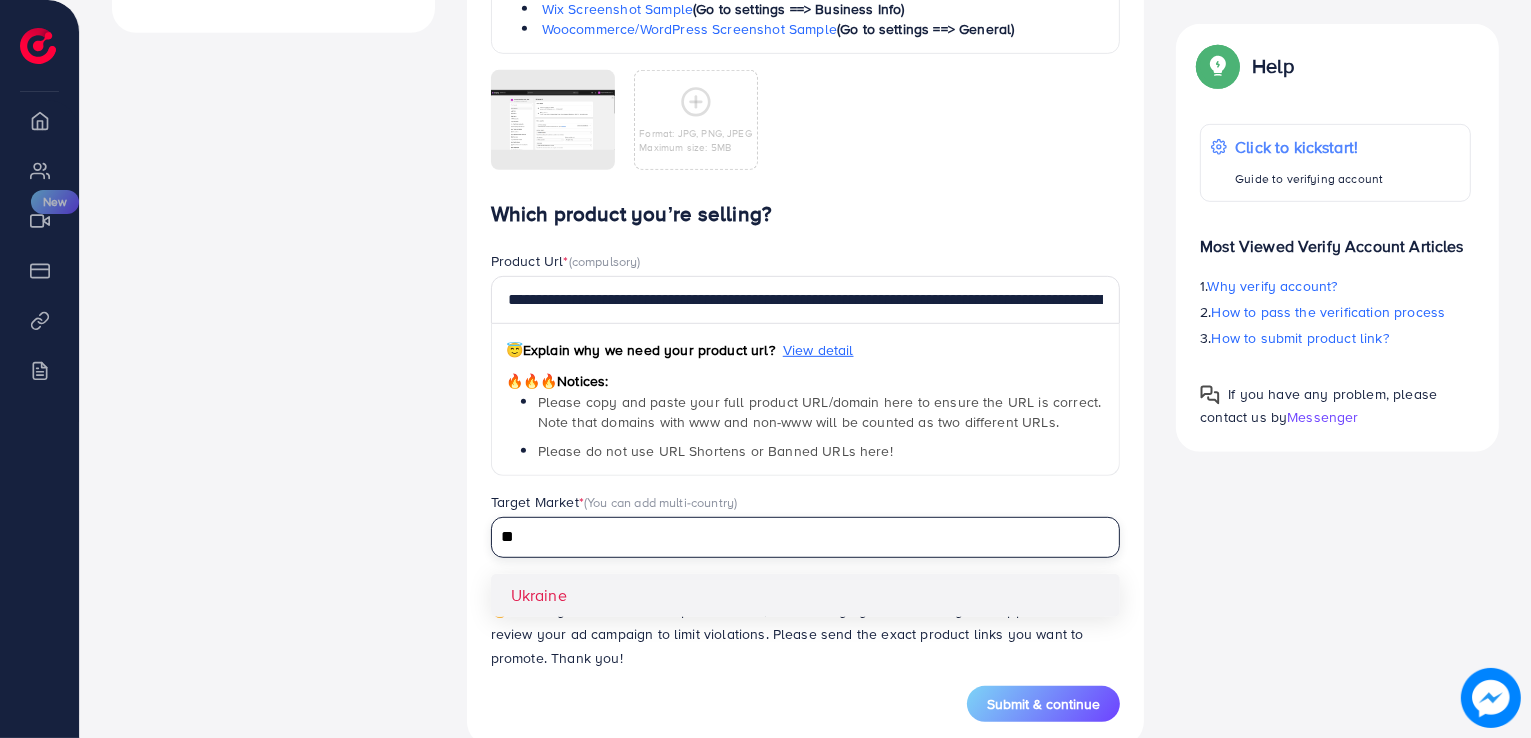 type on "*" 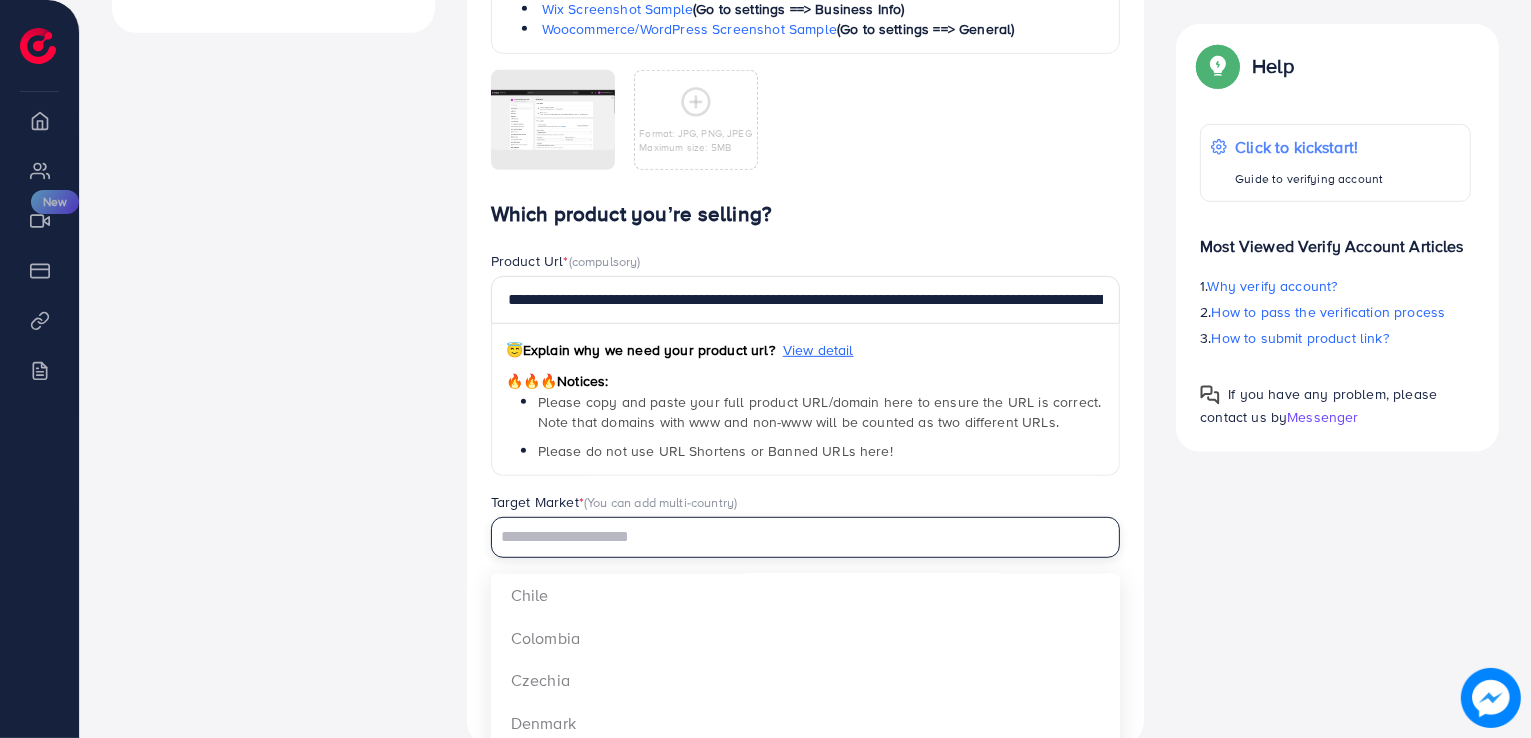 scroll, scrollTop: 0, scrollLeft: 0, axis: both 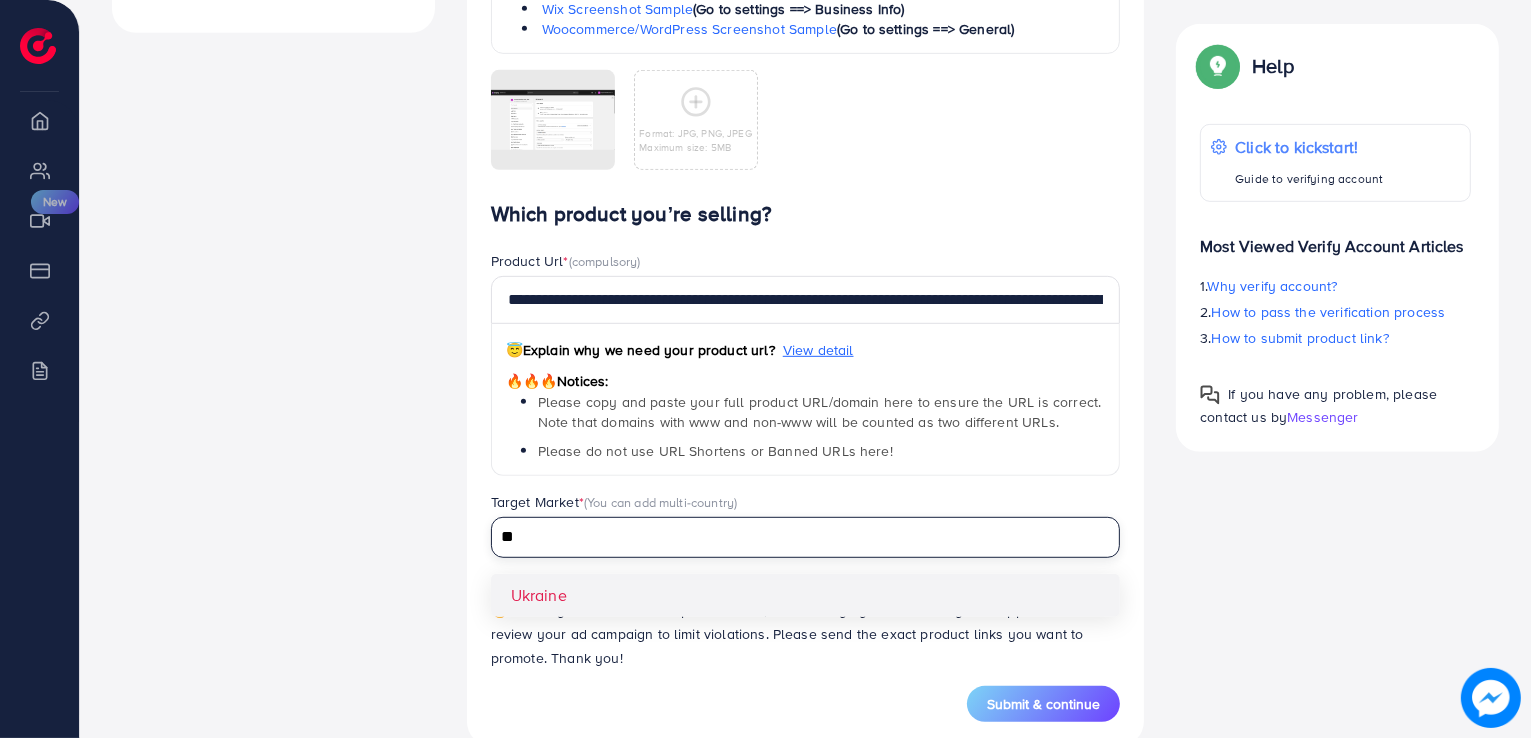 paste on "**********" 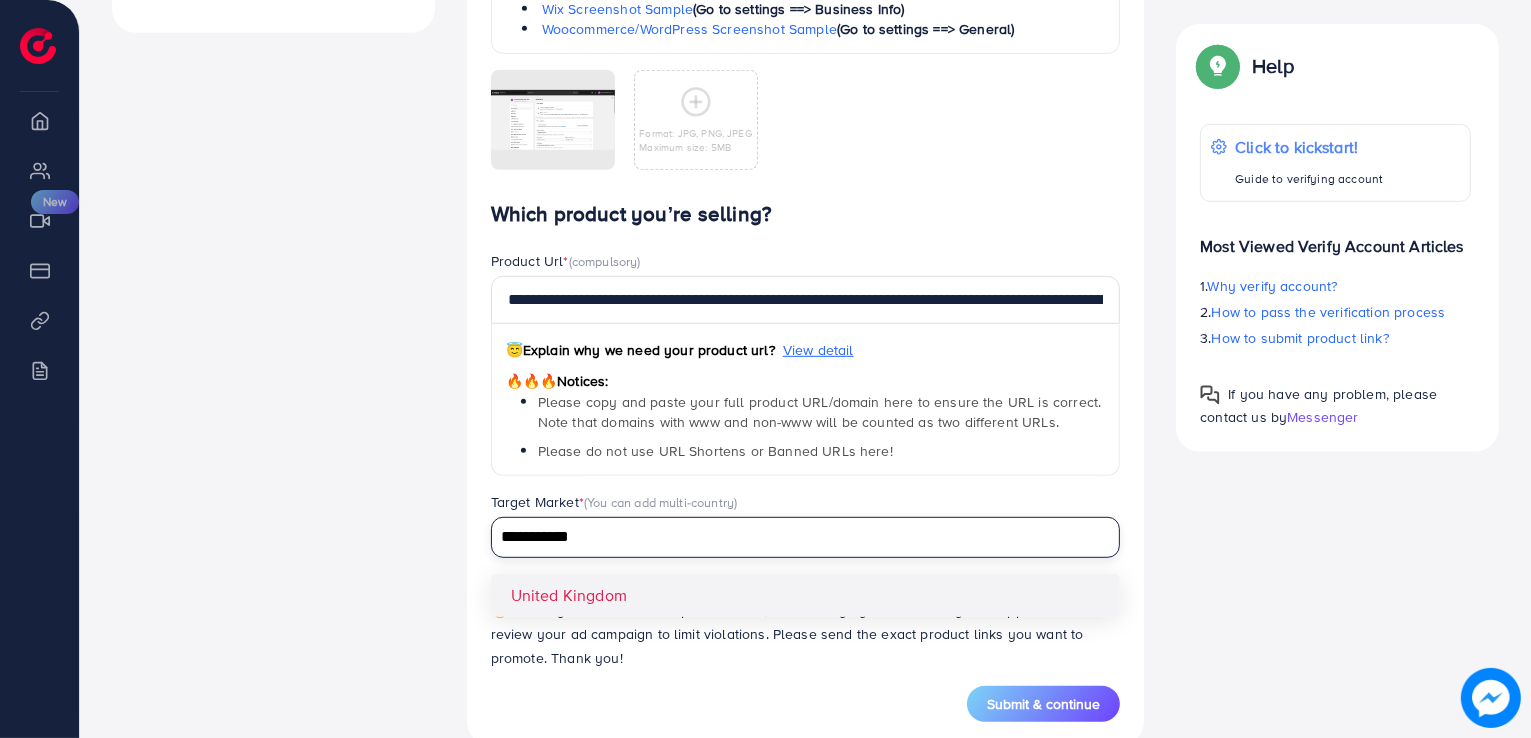 type on "**********" 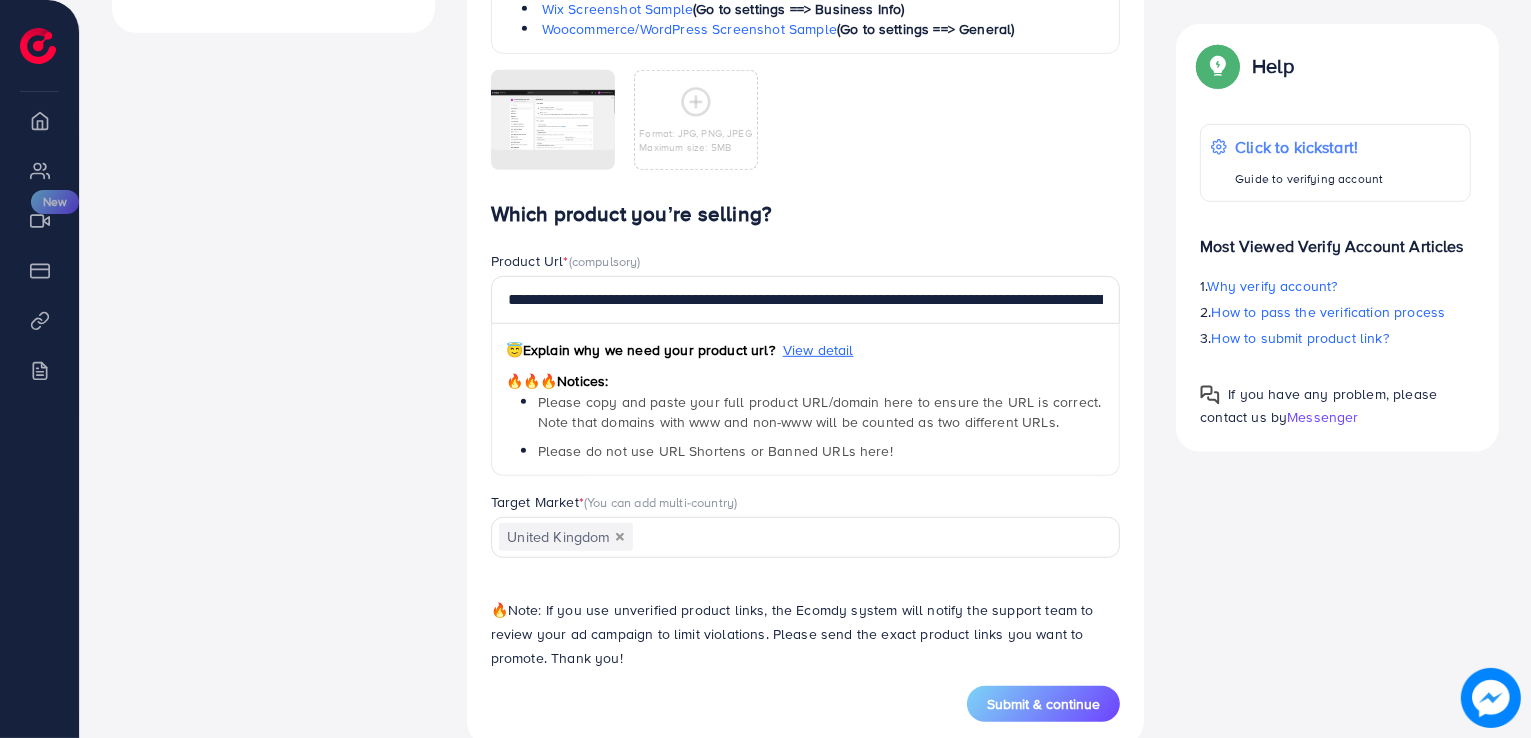 click on "**********" at bounding box center [806, 444] 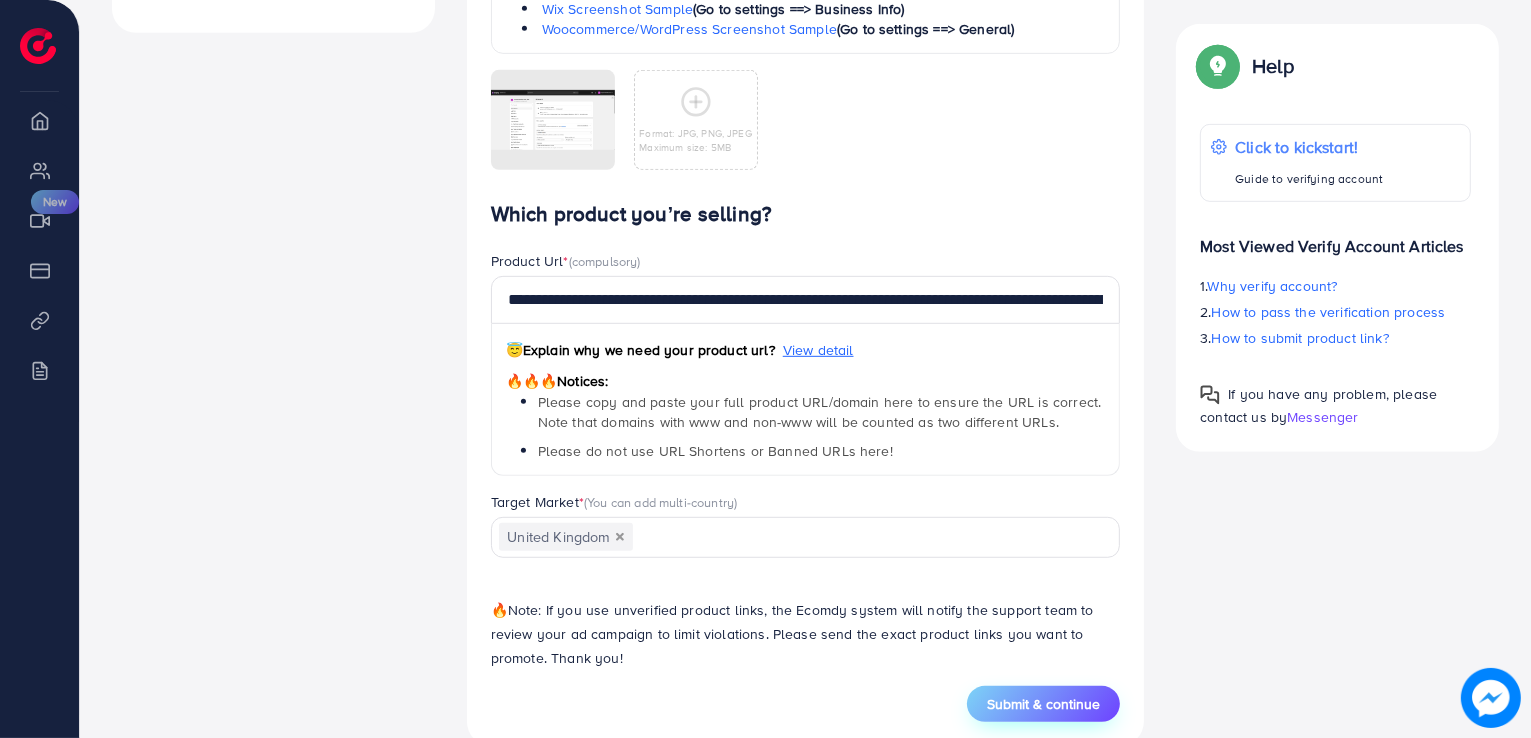 click on "Submit & continue" at bounding box center [1043, 704] 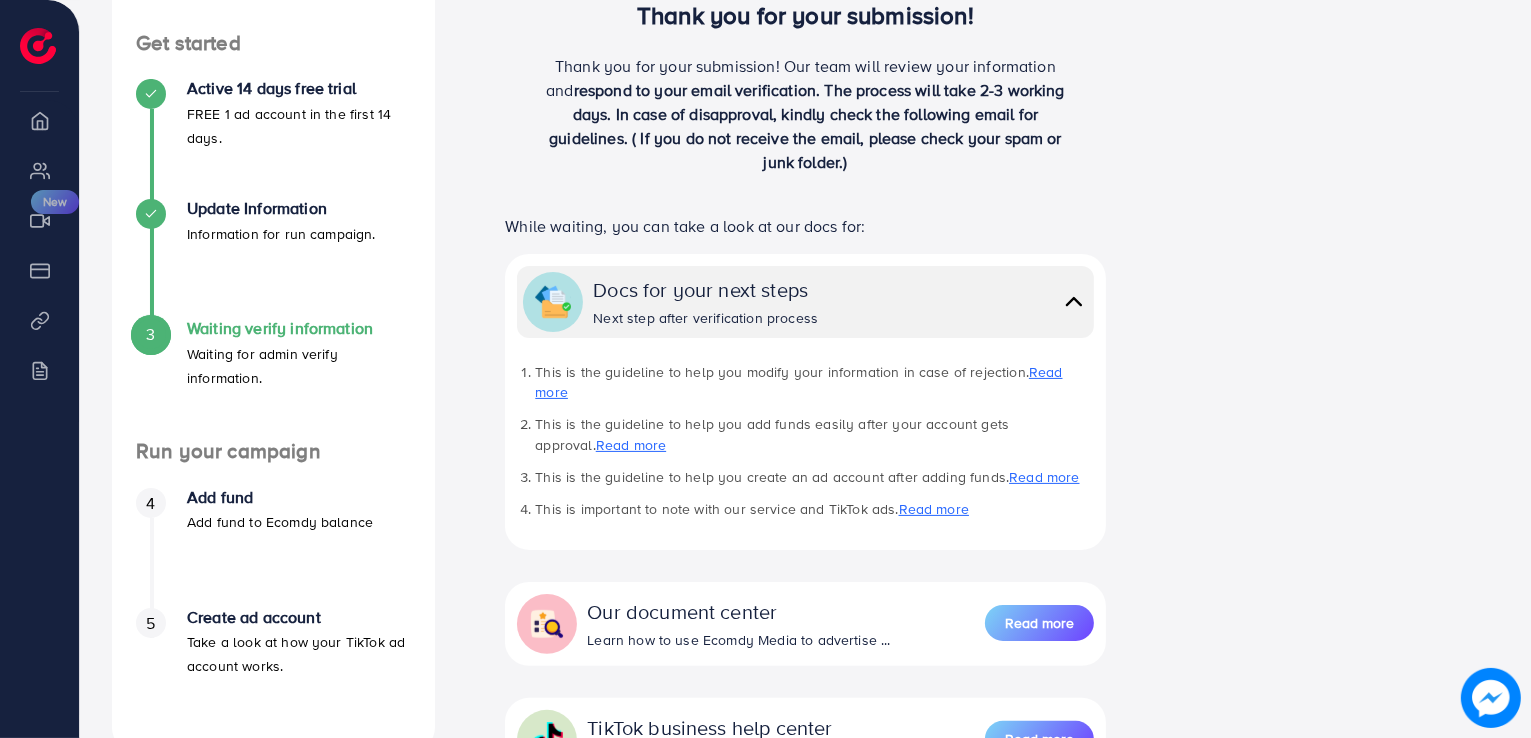 scroll, scrollTop: 312, scrollLeft: 0, axis: vertical 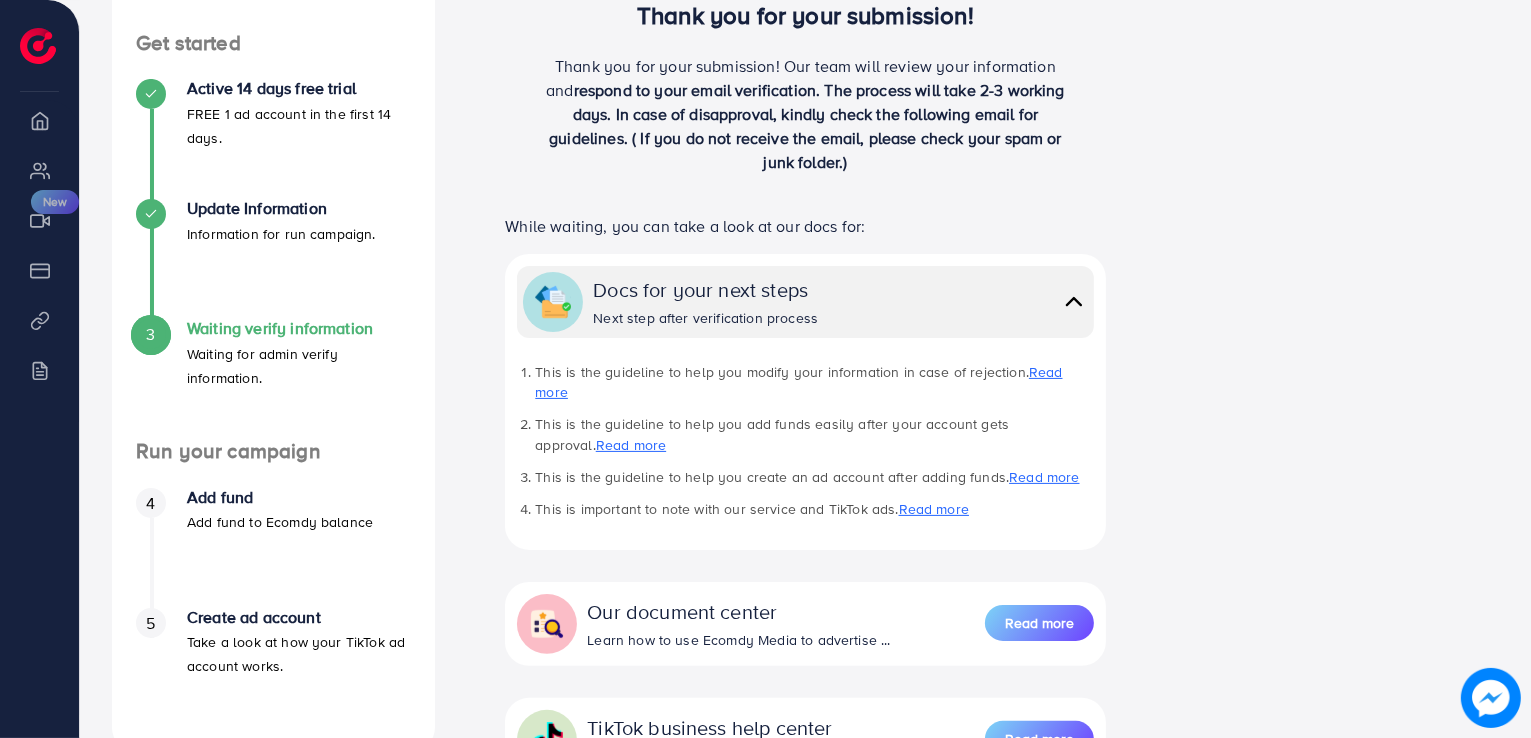click on "Active 14 days free trial   FREE 1 ad account in the first 14 days." at bounding box center (273, 139) 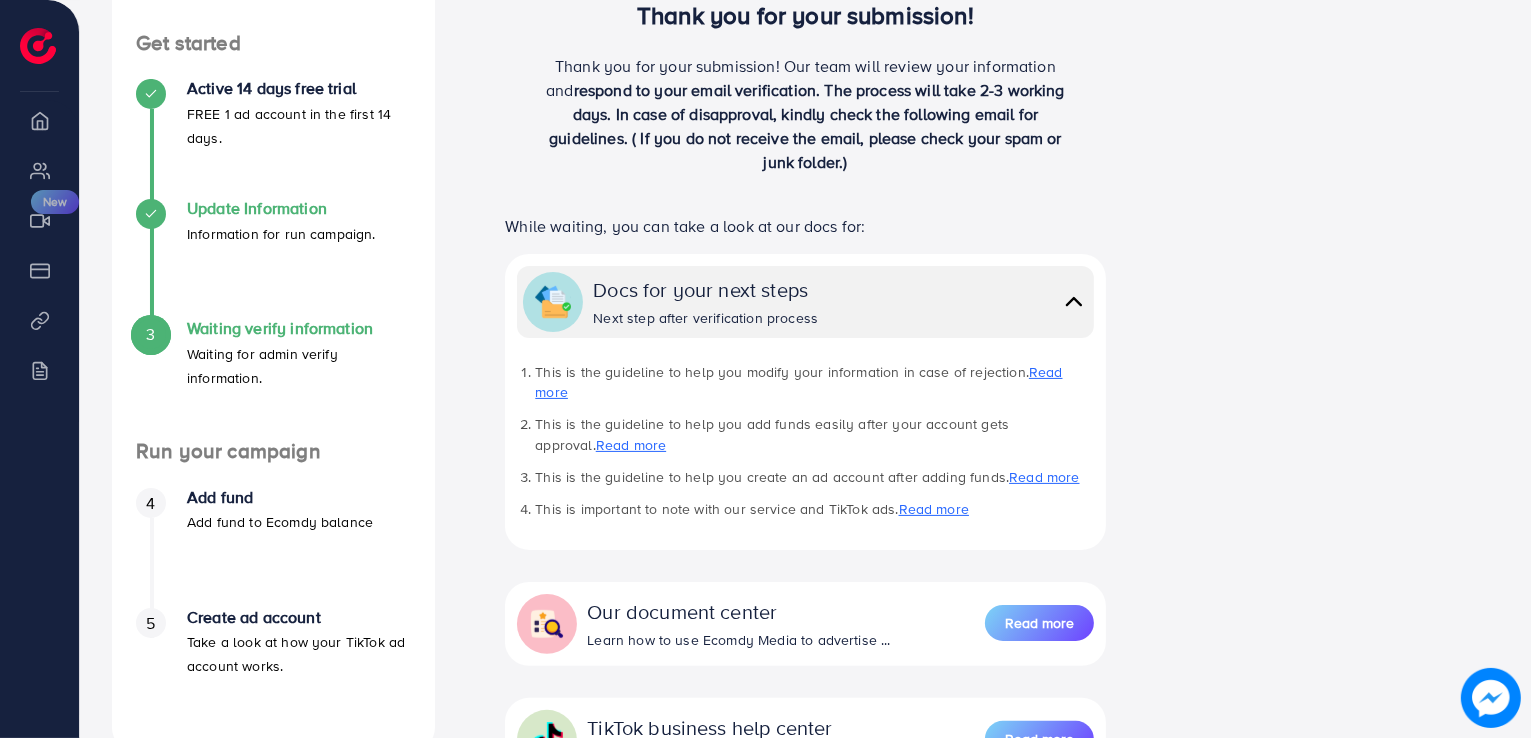 click on "Update Information" at bounding box center [281, 208] 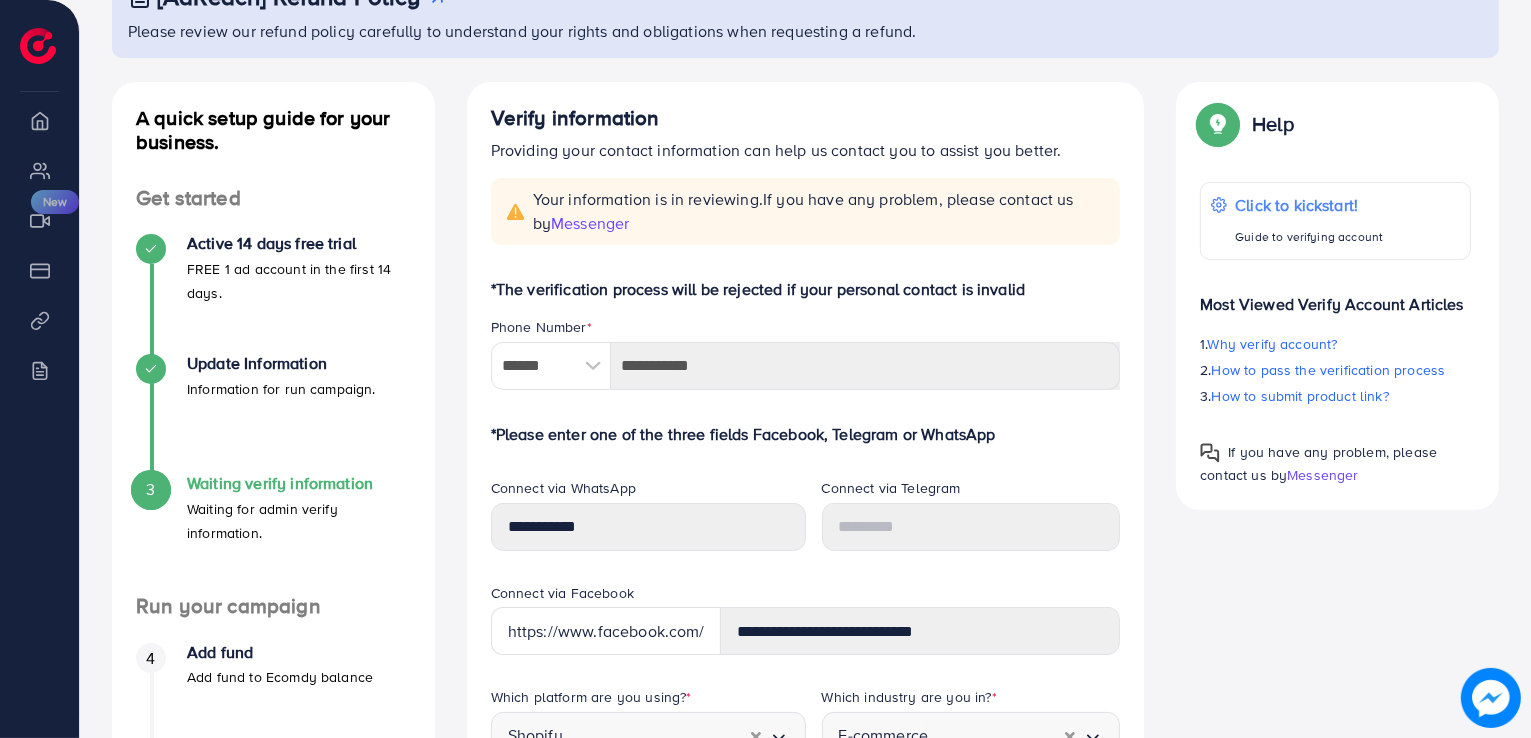 scroll, scrollTop: 0, scrollLeft: 0, axis: both 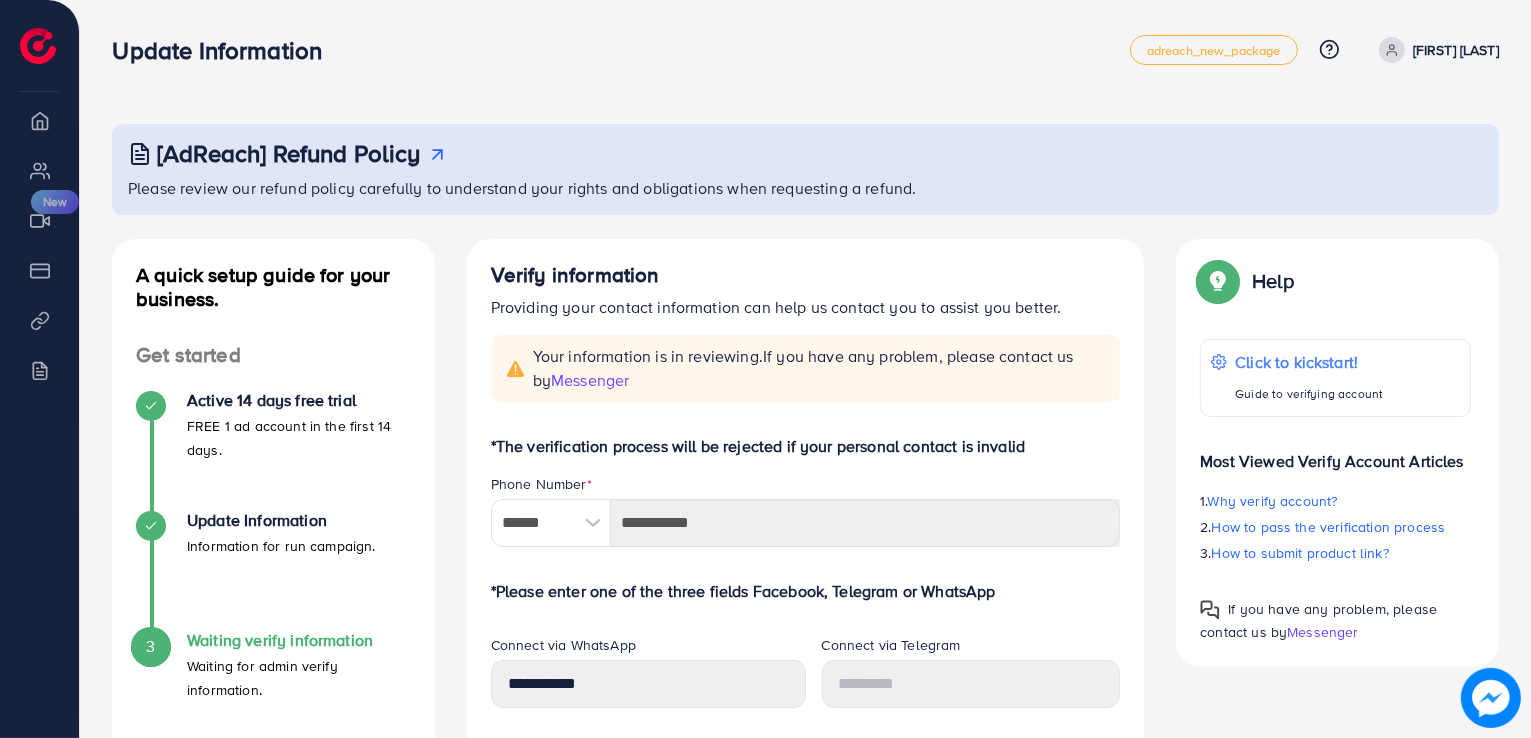 drag, startPoint x: 317, startPoint y: 51, endPoint x: 123, endPoint y: 57, distance: 194.09276 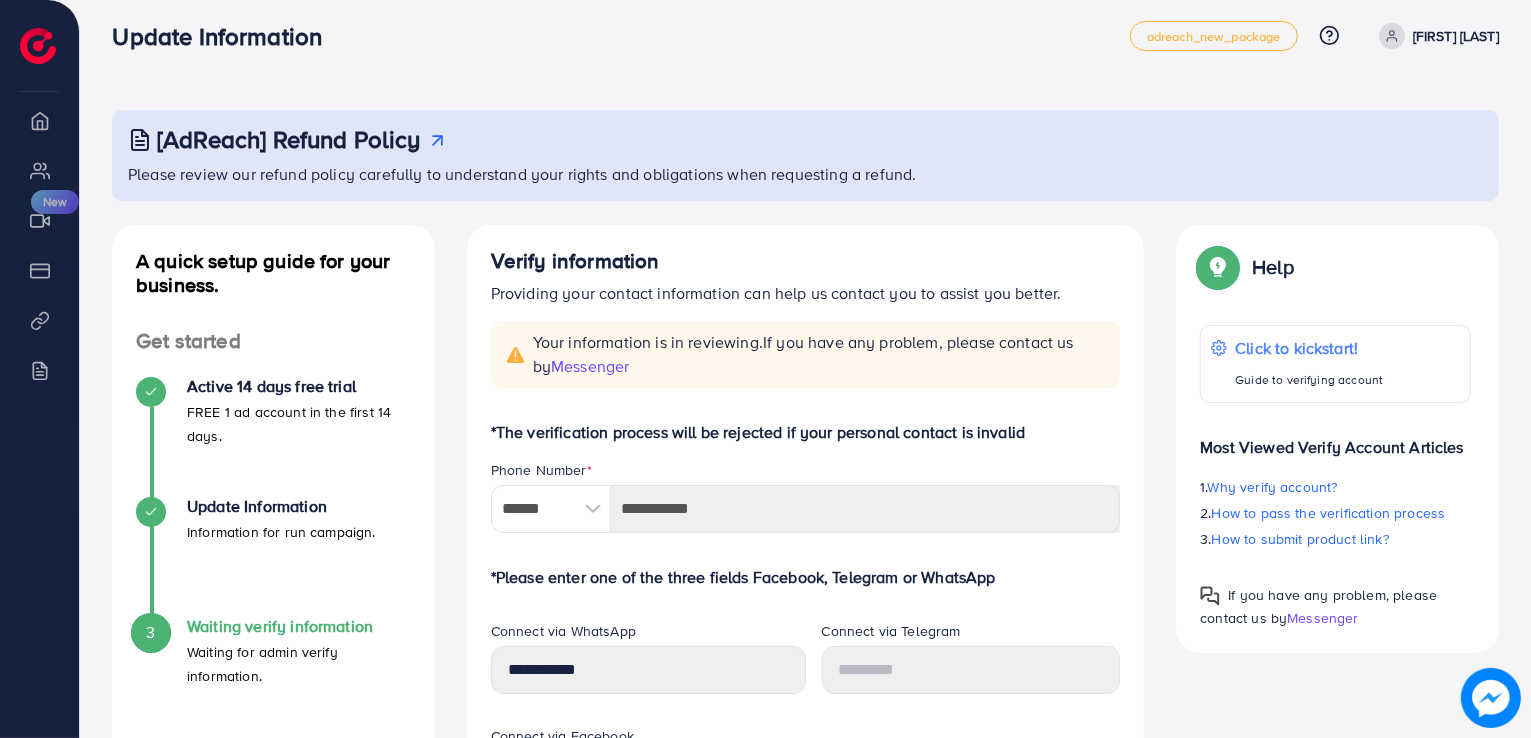 scroll, scrollTop: 44, scrollLeft: 0, axis: vertical 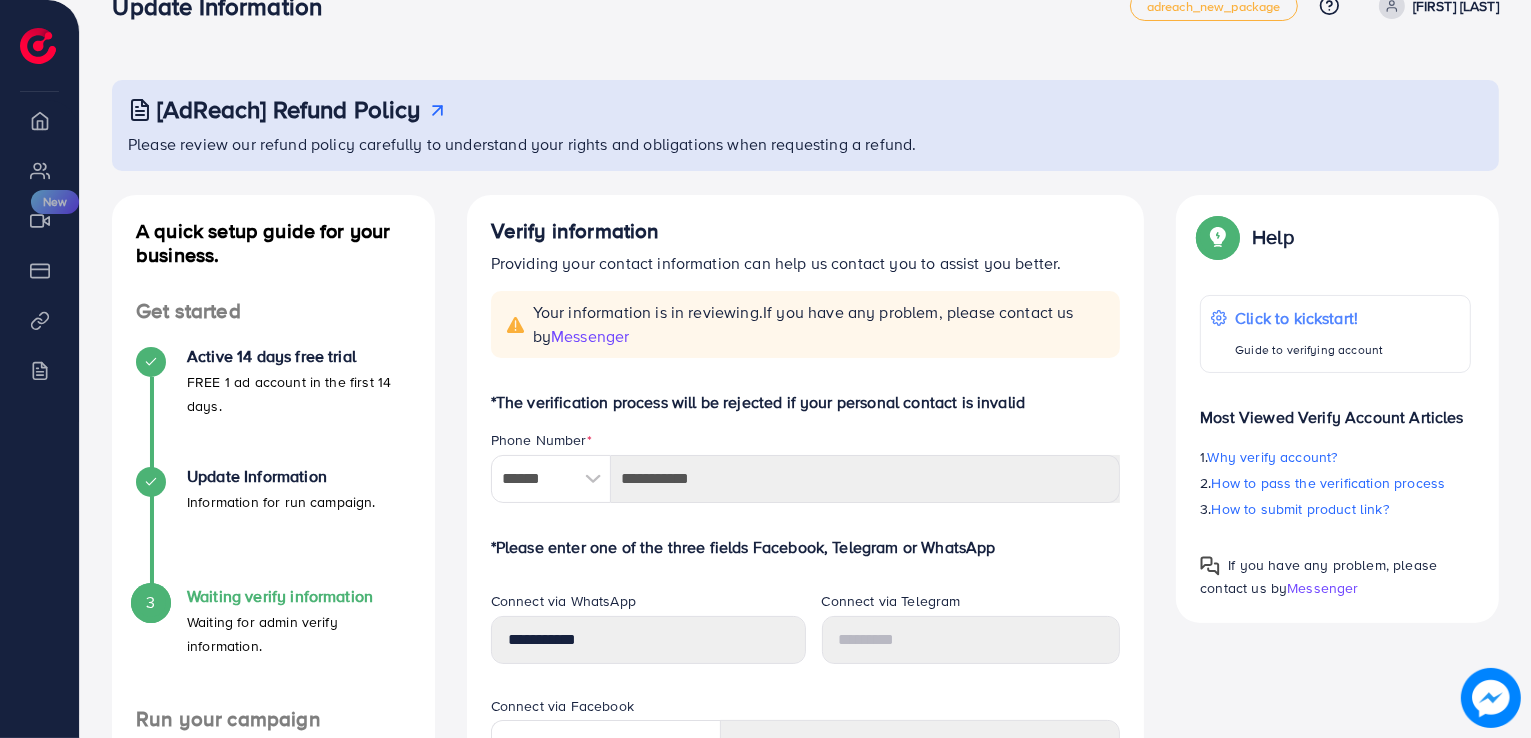 click on "Waiting for admin verify information." at bounding box center [299, 634] 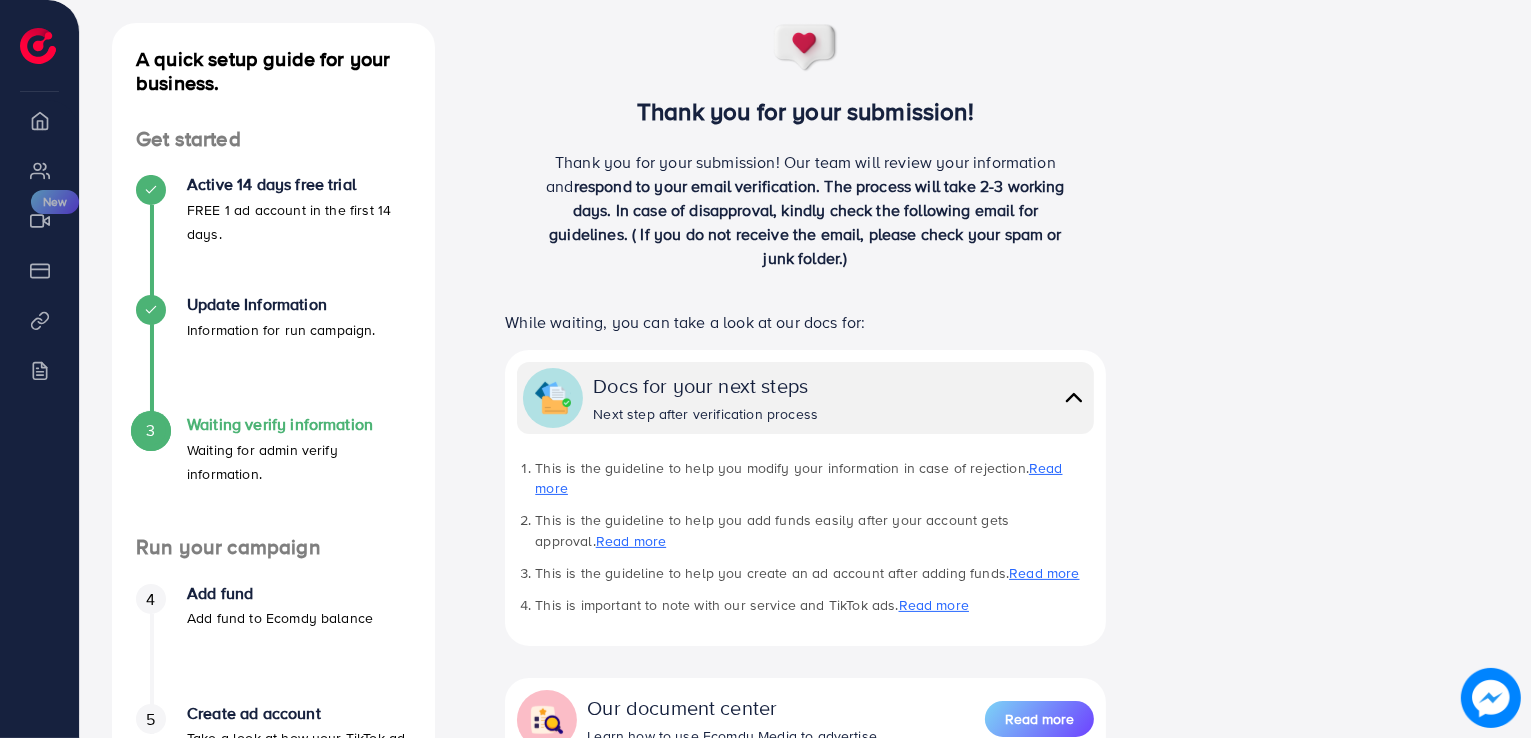 scroll, scrollTop: 218, scrollLeft: 0, axis: vertical 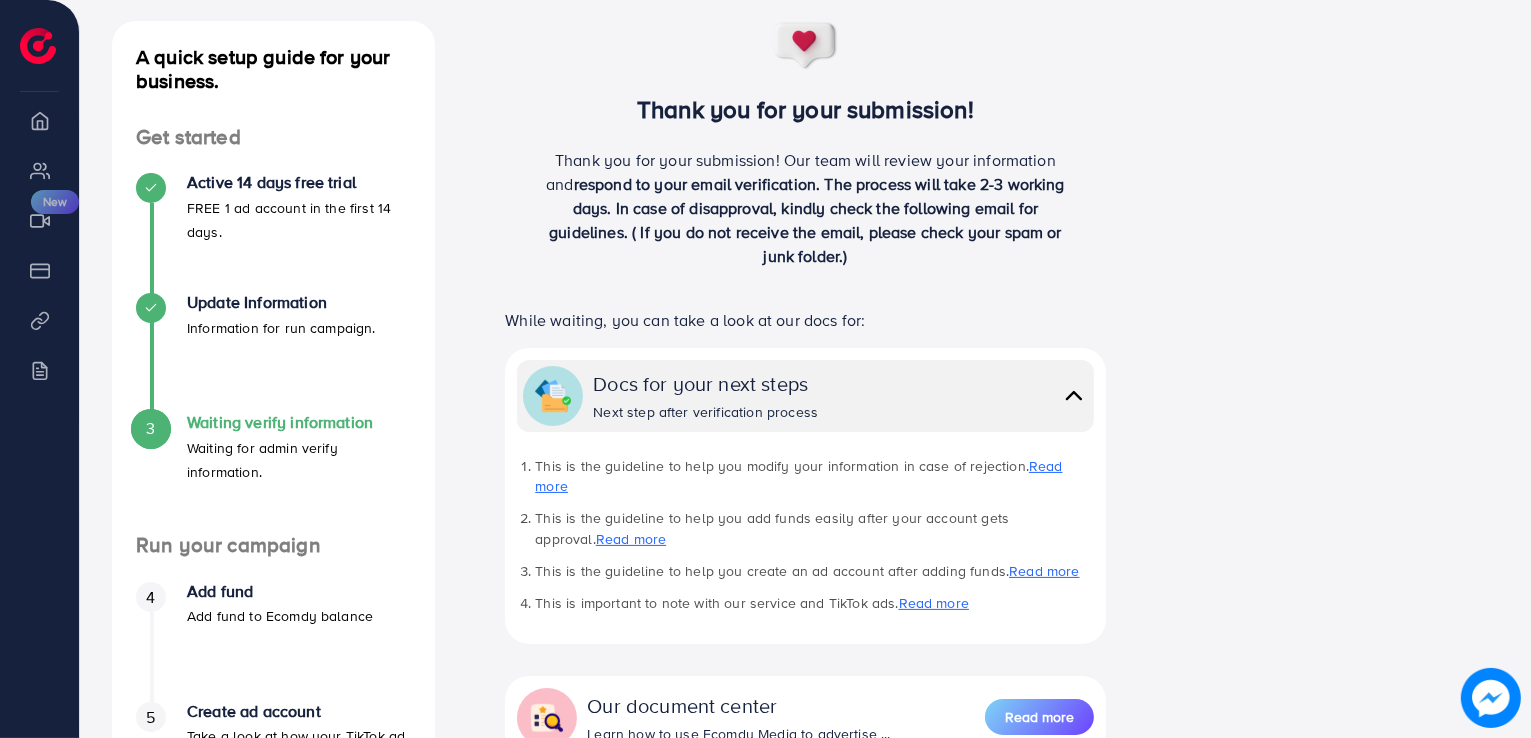 drag, startPoint x: 552, startPoint y: 165, endPoint x: 978, endPoint y: 291, distance: 444.24316 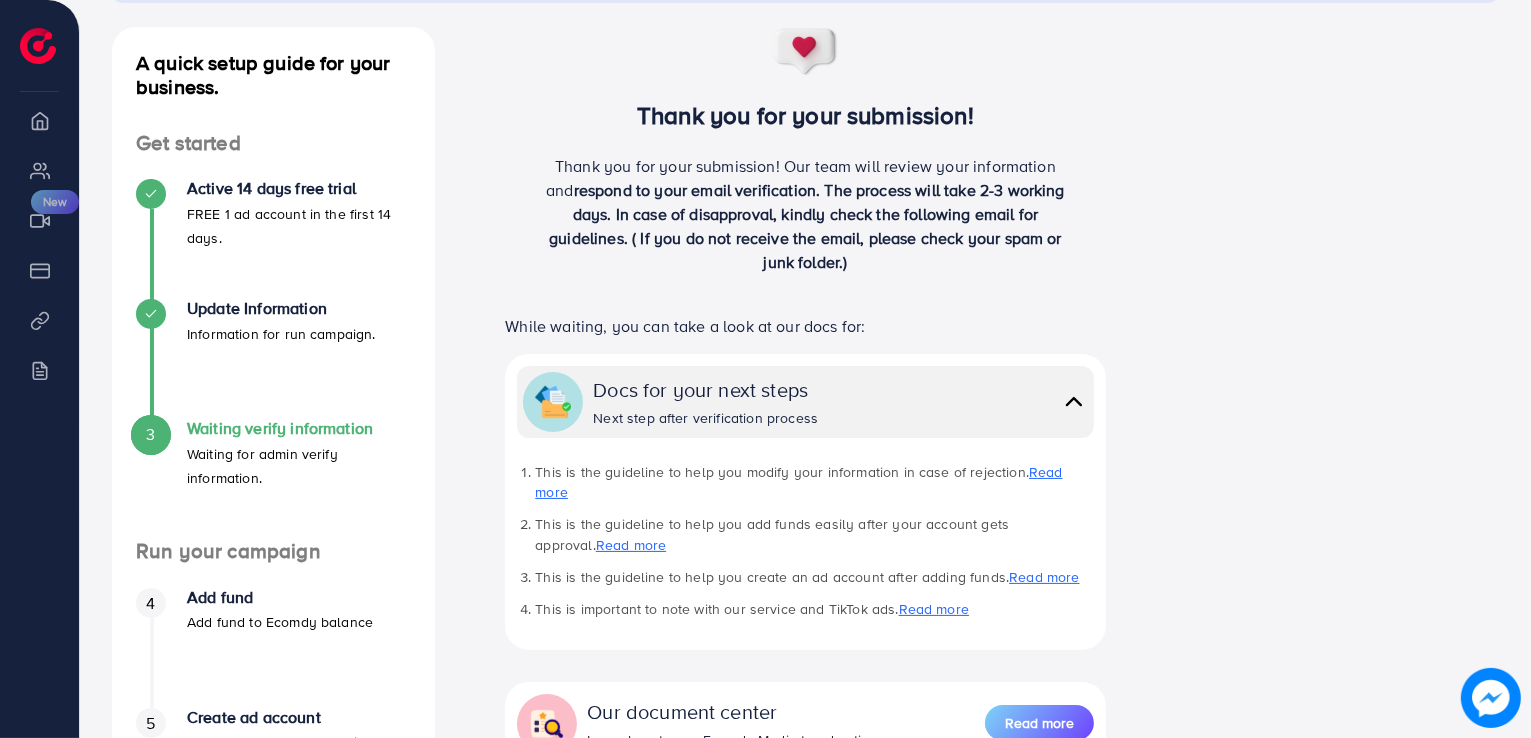 scroll, scrollTop: 211, scrollLeft: 0, axis: vertical 